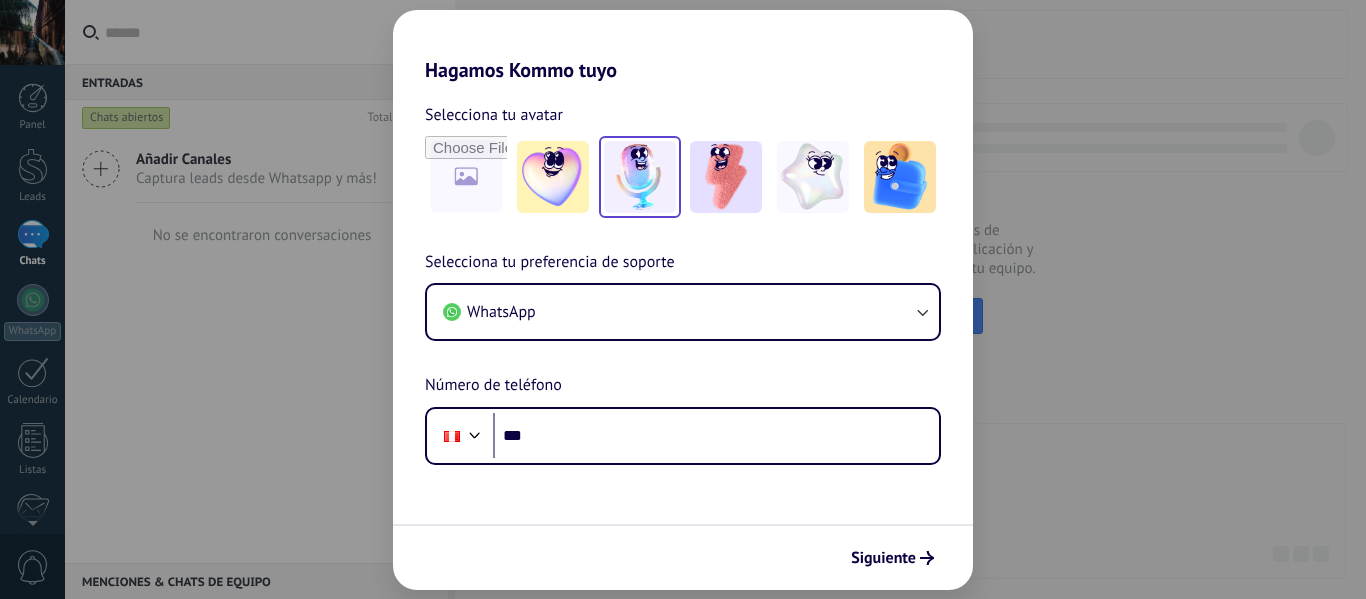 scroll, scrollTop: 0, scrollLeft: 0, axis: both 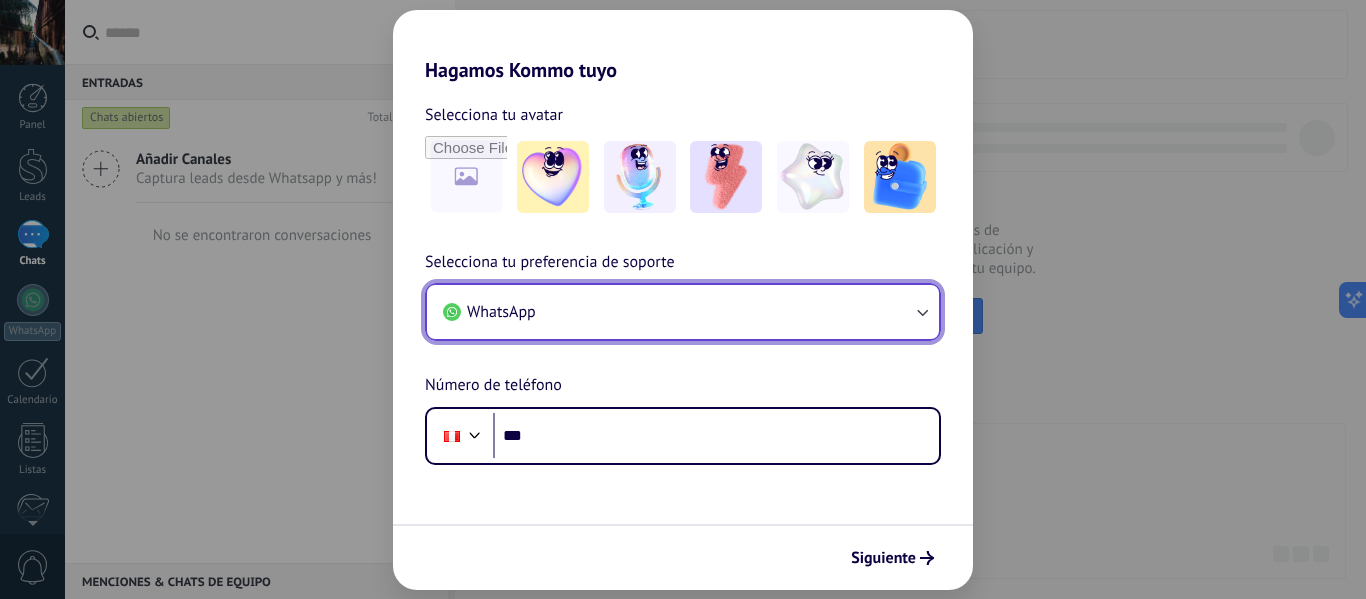 click 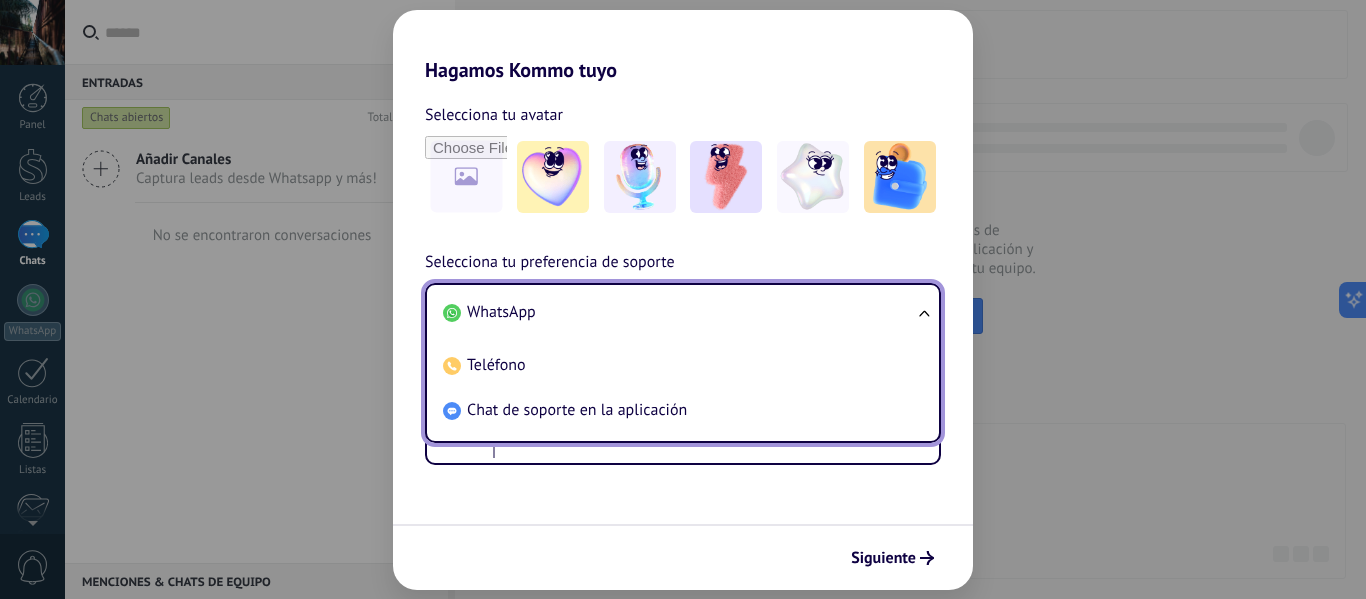 click on "WhatsApp Teléfono Chat de soporte en la aplicación" at bounding box center (683, 363) 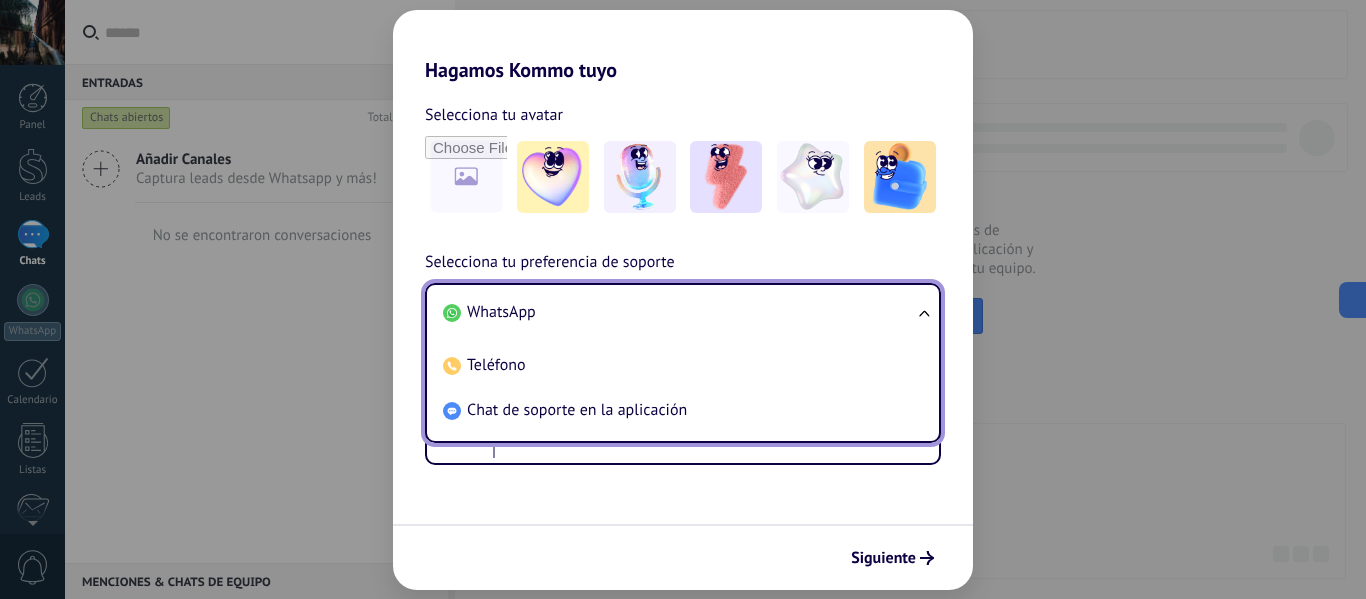 click on "WhatsApp Teléfono Chat de soporte en la aplicación" at bounding box center (683, 363) 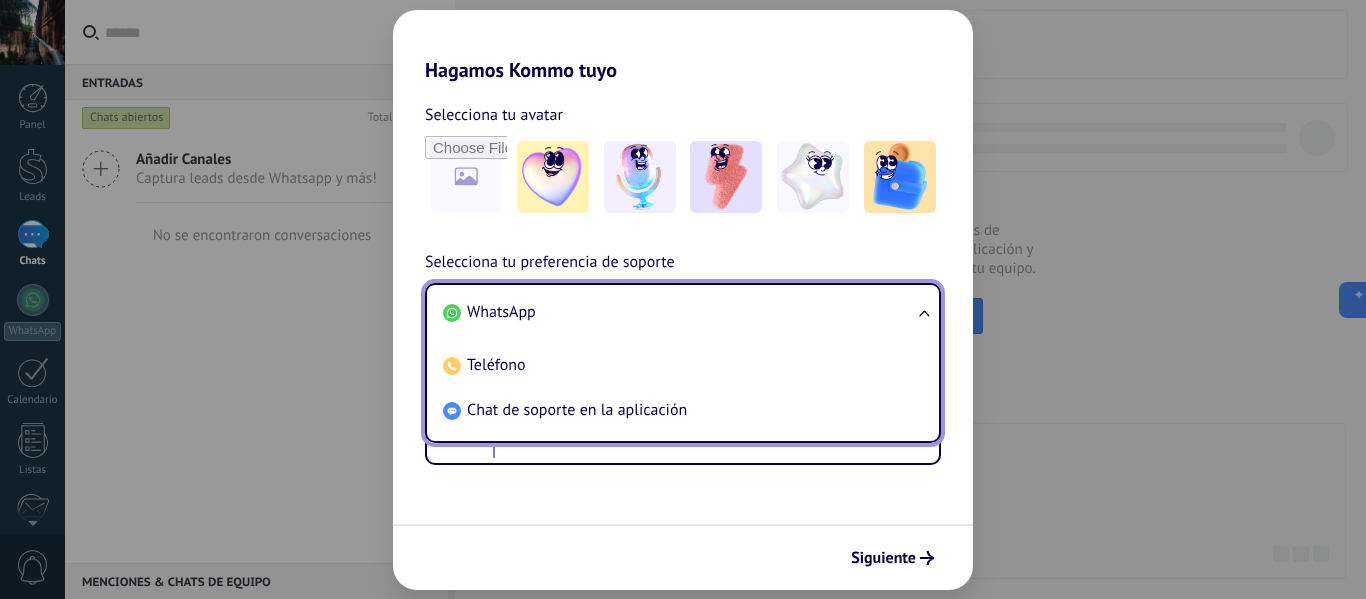 click on "Selecciona tu avatar Selecciona tu preferencia de soporte WhatsApp WhatsApp Teléfono Chat de soporte en la aplicación Número de teléfono Phone ***" at bounding box center [683, 273] 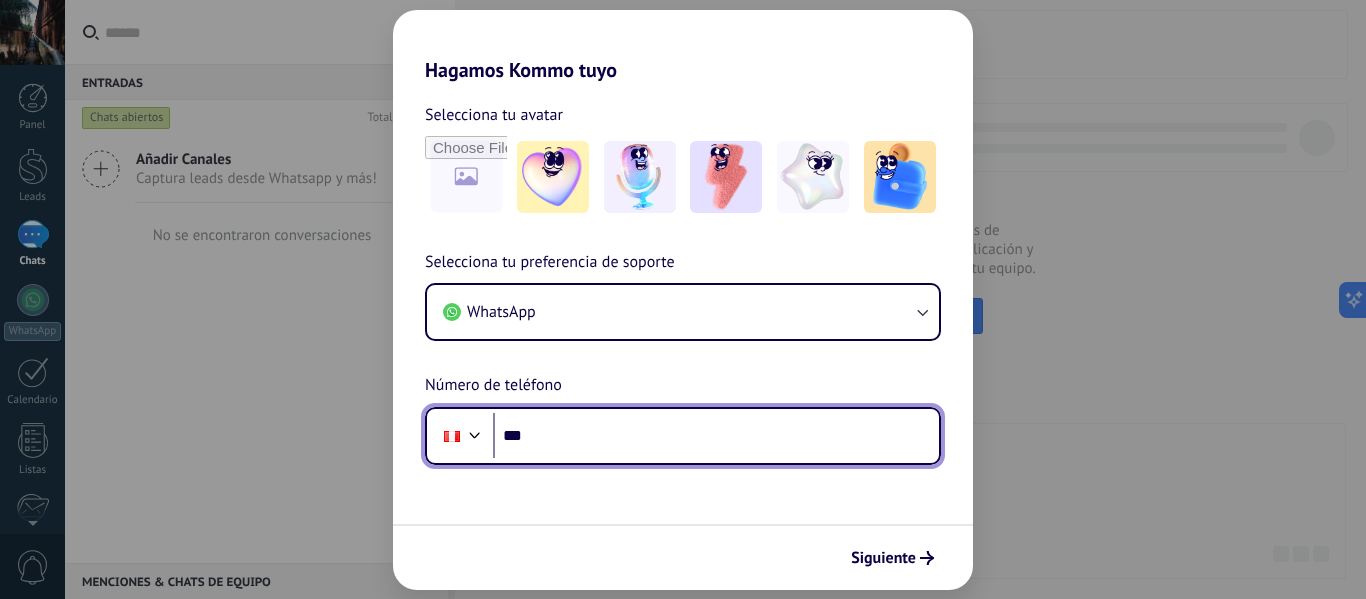 click on "***" at bounding box center [716, 436] 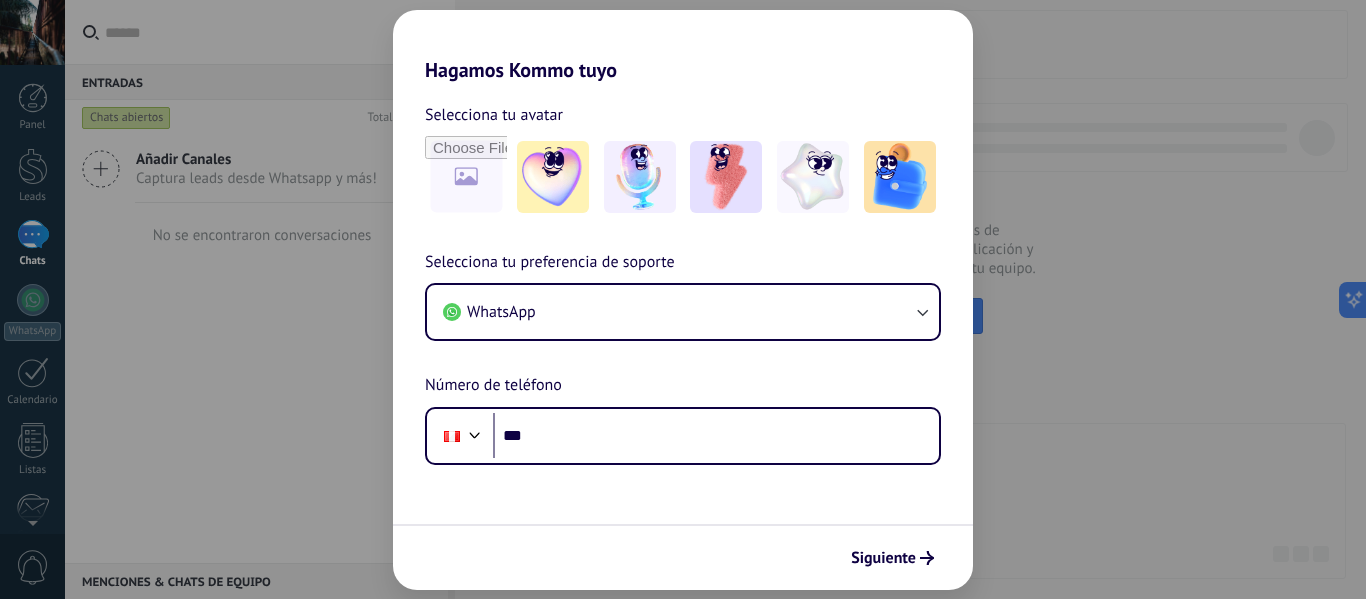 drag, startPoint x: 733, startPoint y: 32, endPoint x: 1032, endPoint y: 197, distance: 341.5055 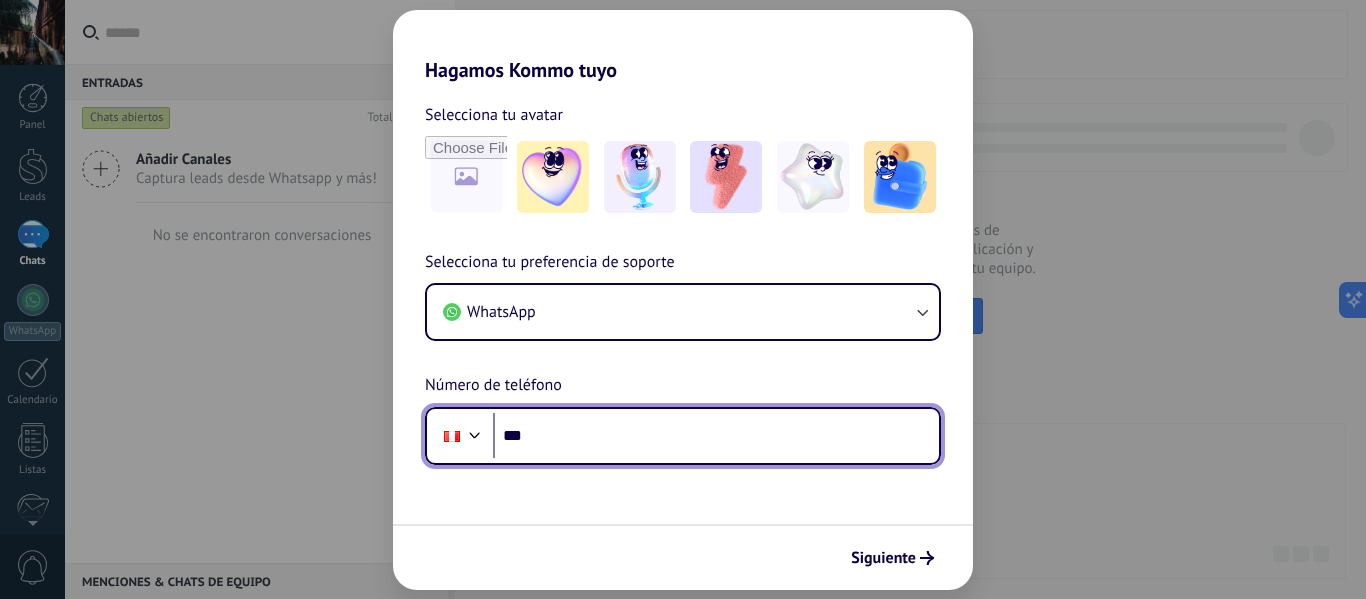 click on "***" at bounding box center (716, 436) 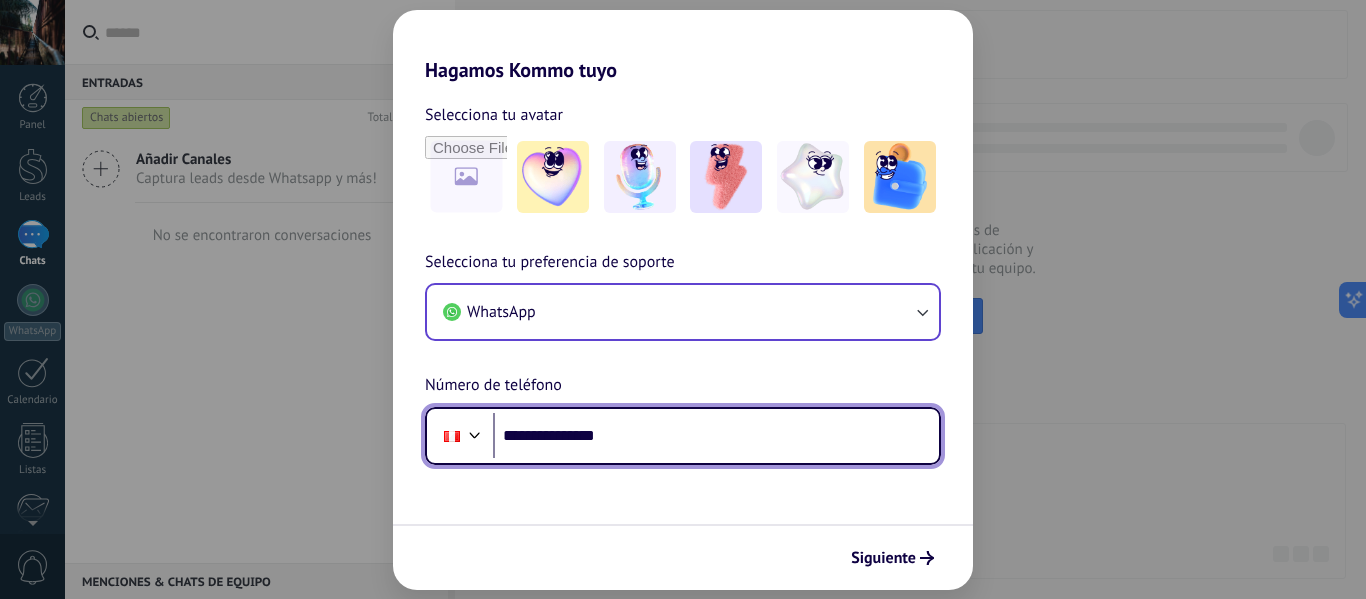 type on "**********" 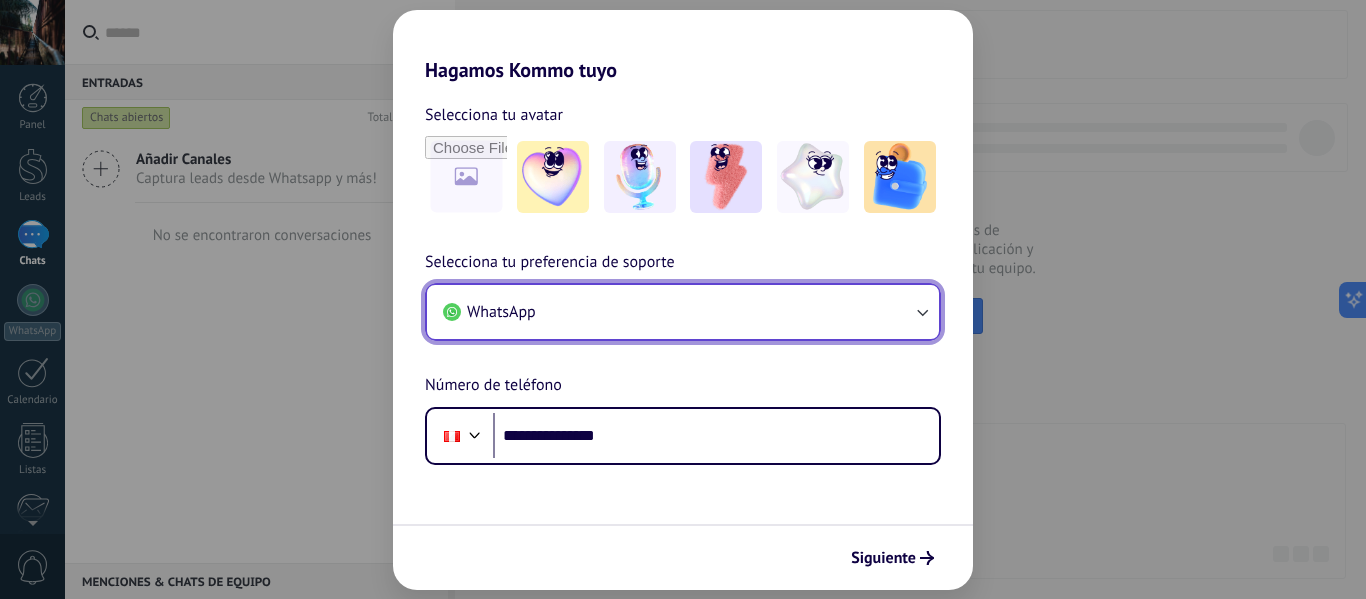 click 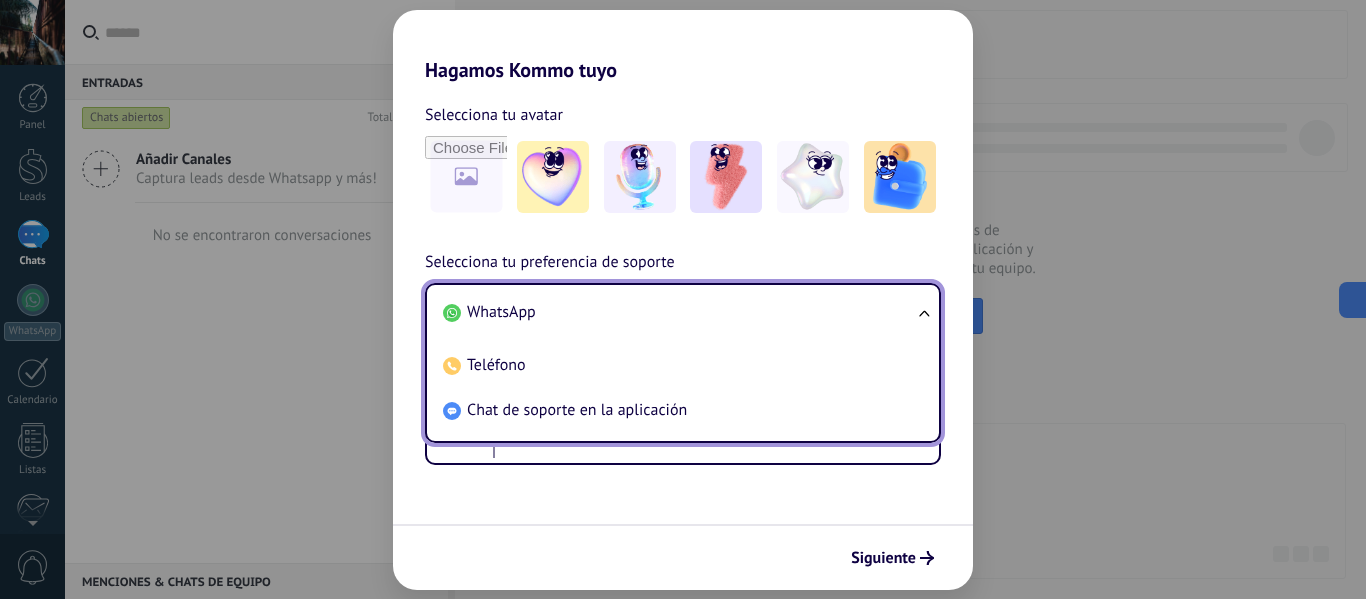click on "WhatsApp" at bounding box center (501, 312) 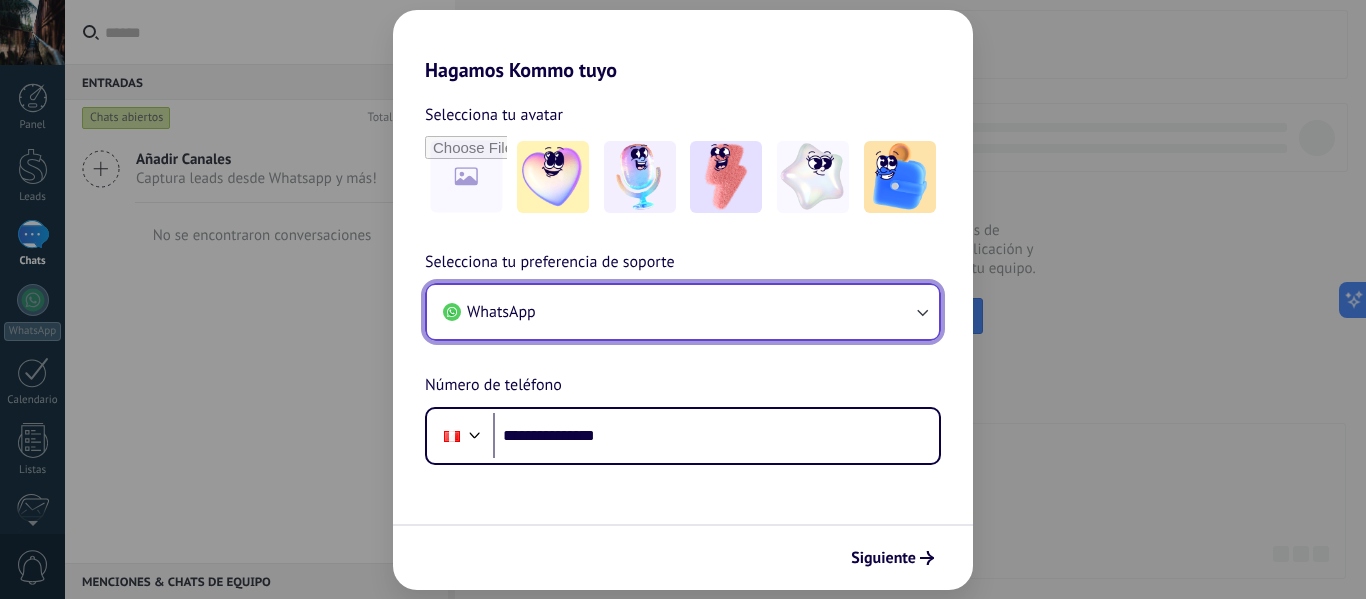 click on "WhatsApp" at bounding box center (683, 312) 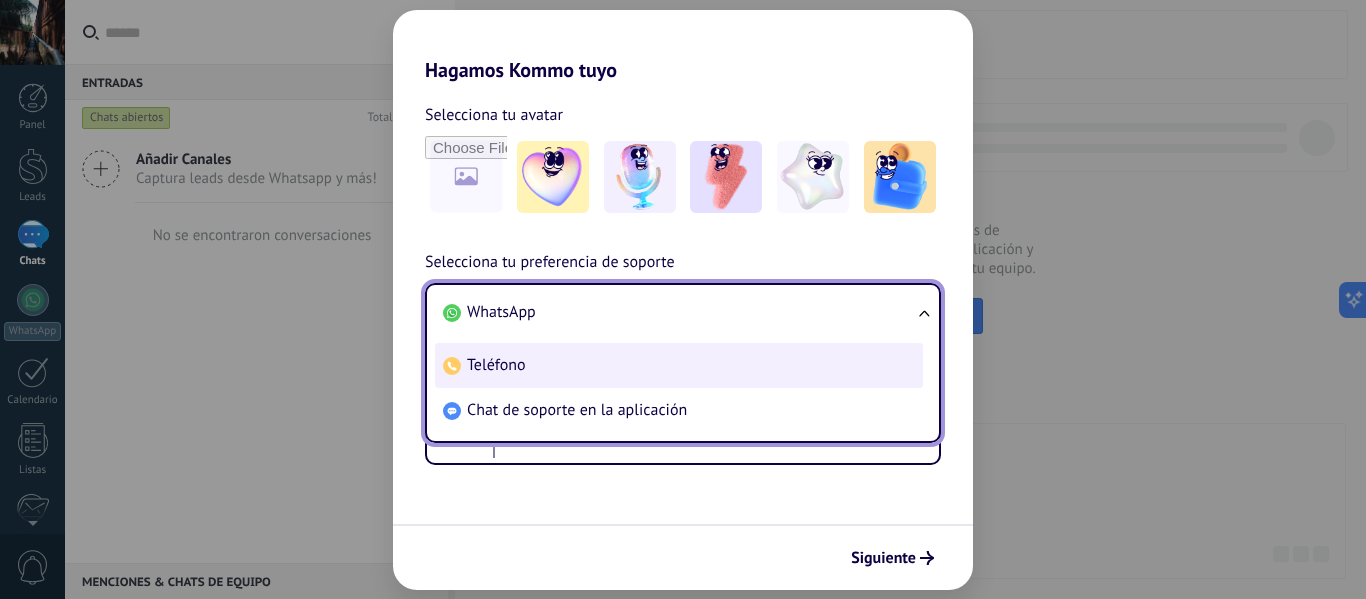 click on "Teléfono" at bounding box center [679, 365] 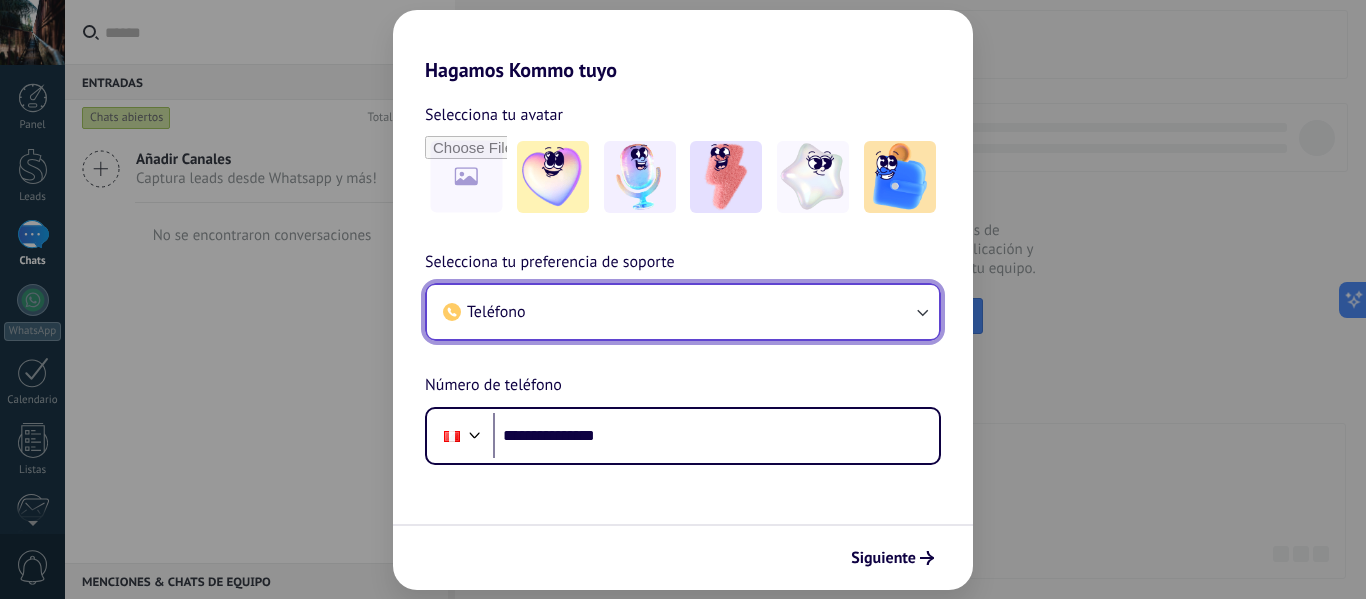 click on "Teléfono" at bounding box center (683, 312) 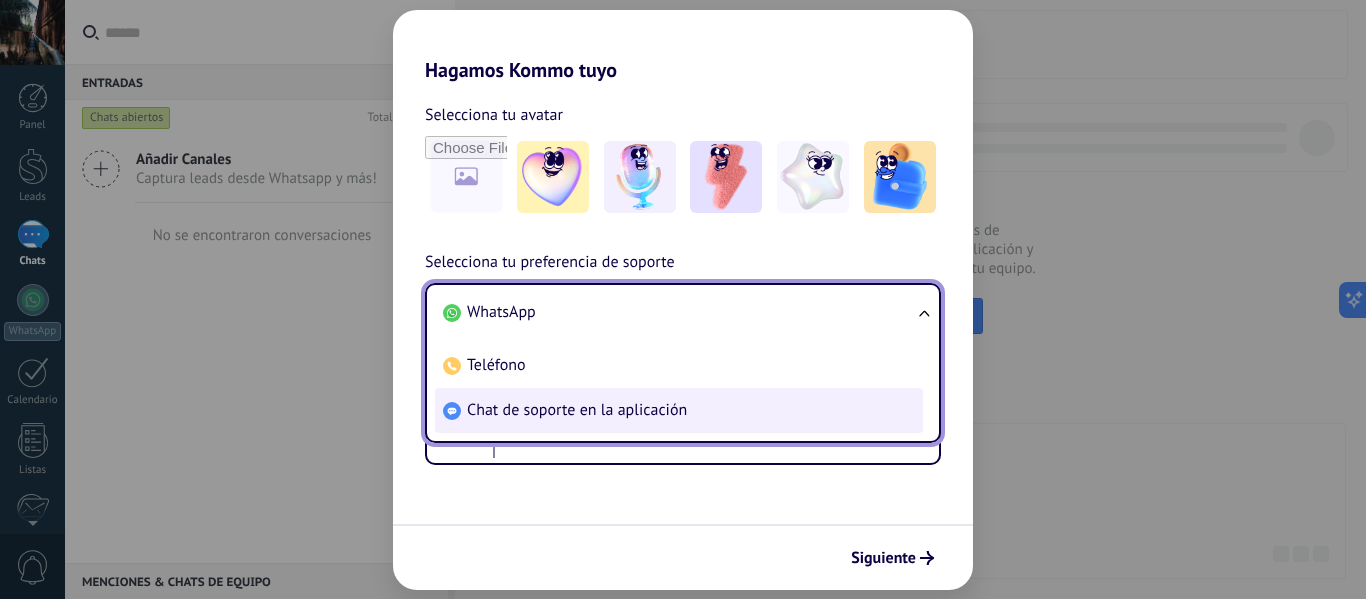 click on "Chat de soporte en la aplicación" at bounding box center [577, 410] 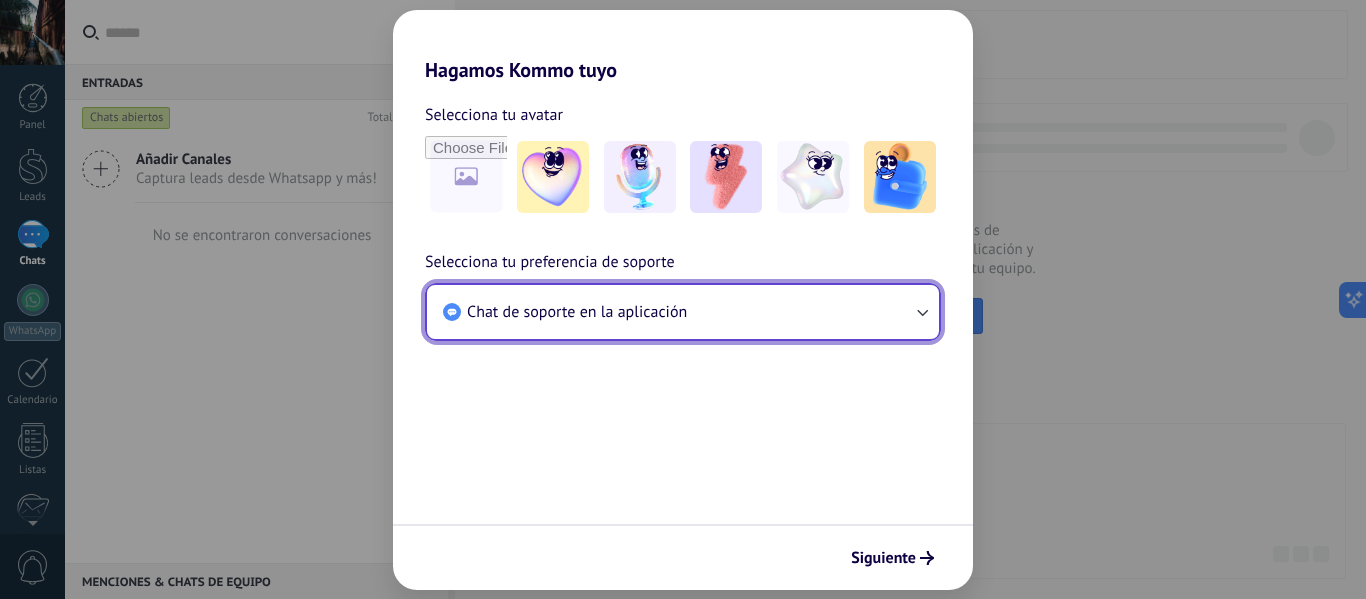 click on "Chat de soporte en la aplicación" at bounding box center (577, 312) 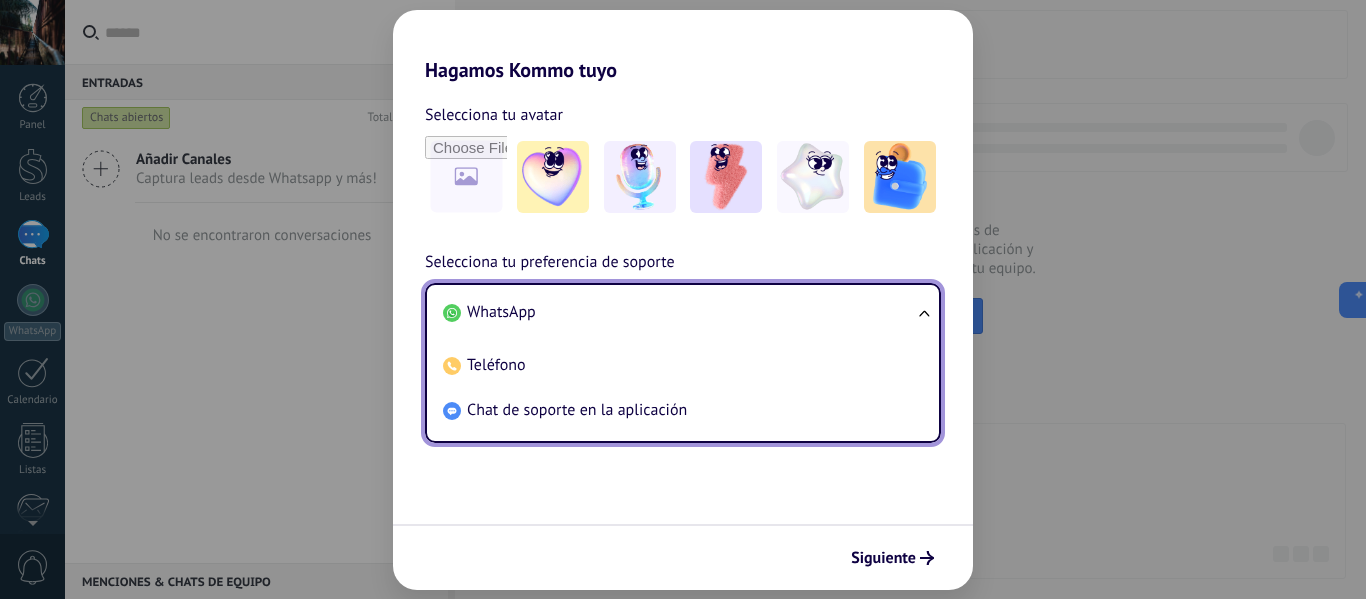 click on "WhatsApp" at bounding box center [501, 312] 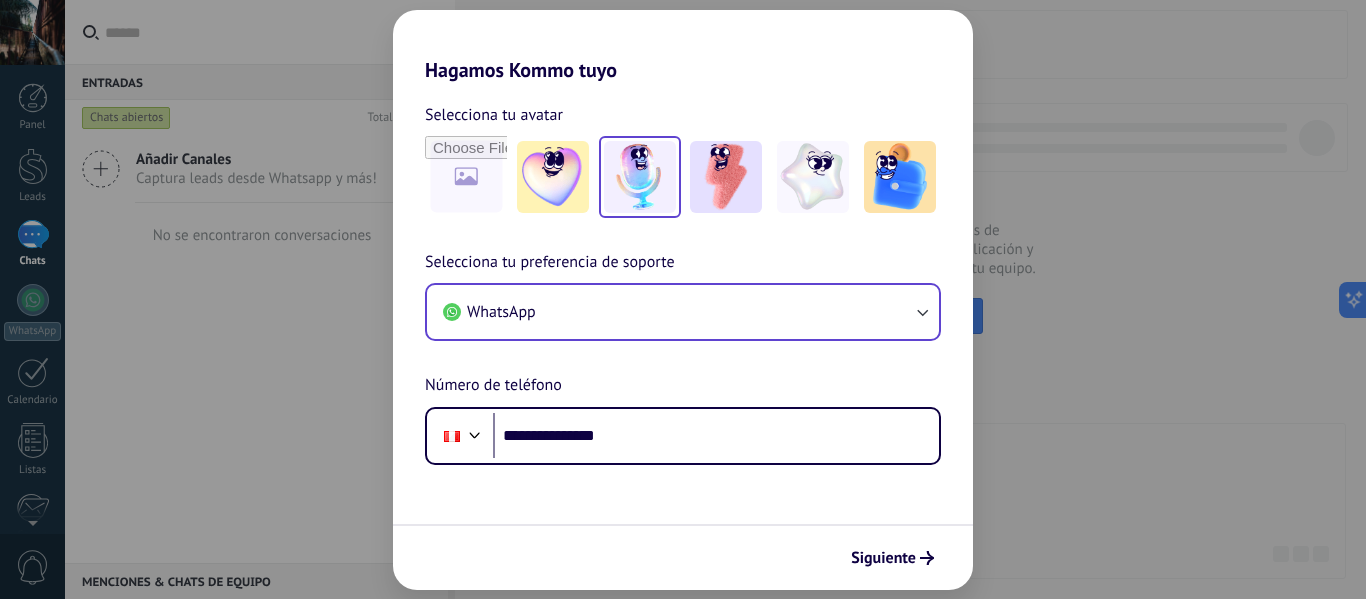 click at bounding box center [640, 177] 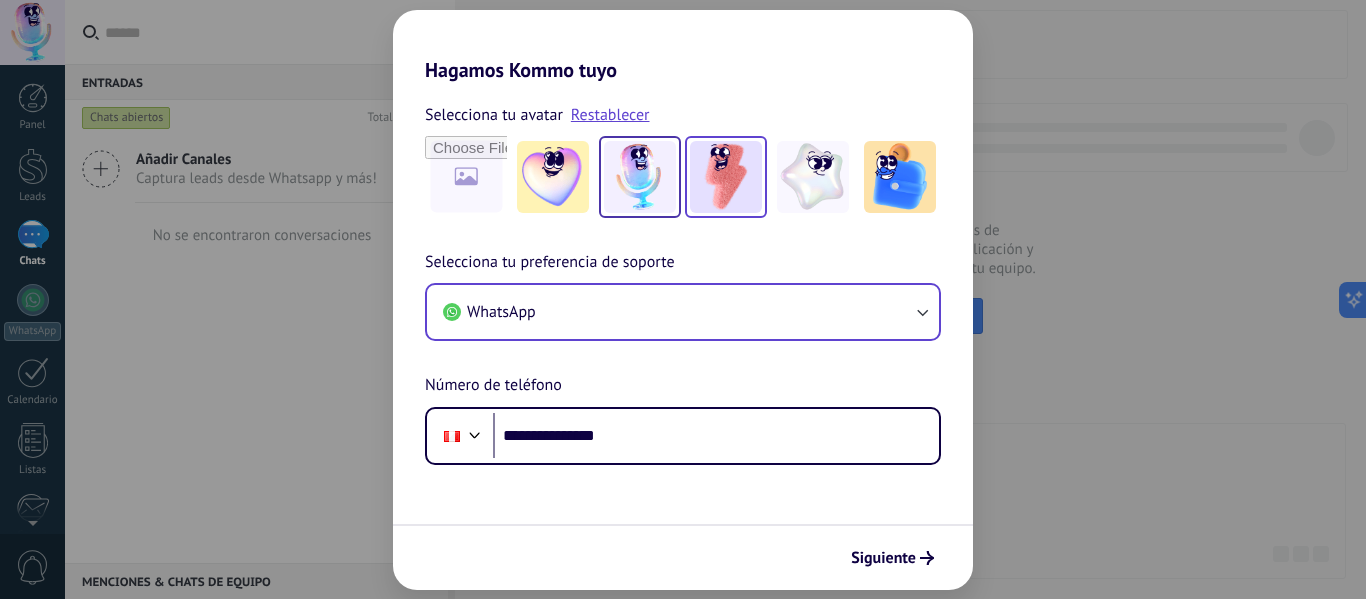 click at bounding box center (726, 177) 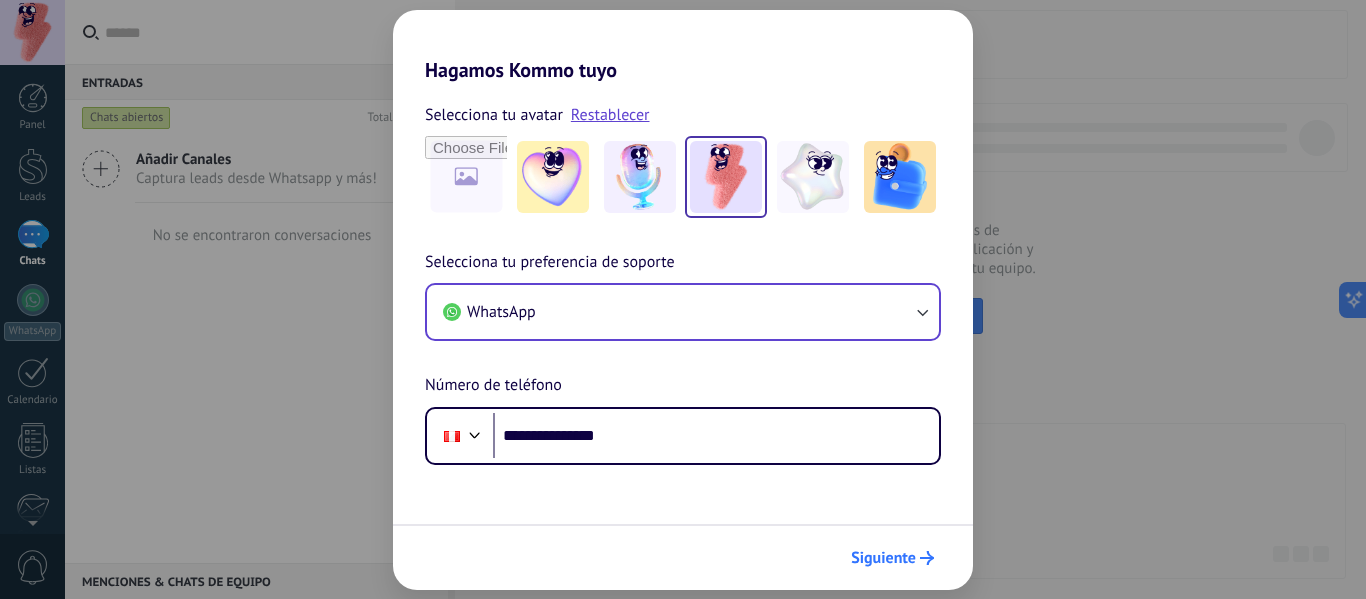 click on "Siguiente" at bounding box center (883, 558) 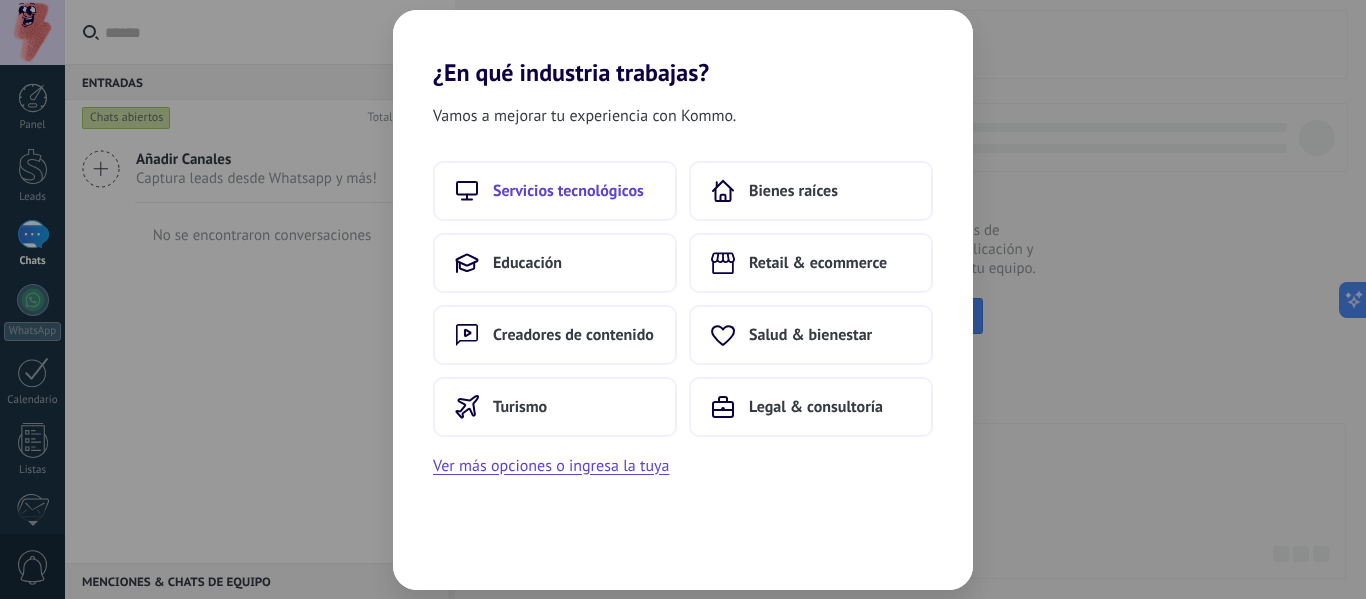 click on "Servicios tecnológicos" at bounding box center [568, 191] 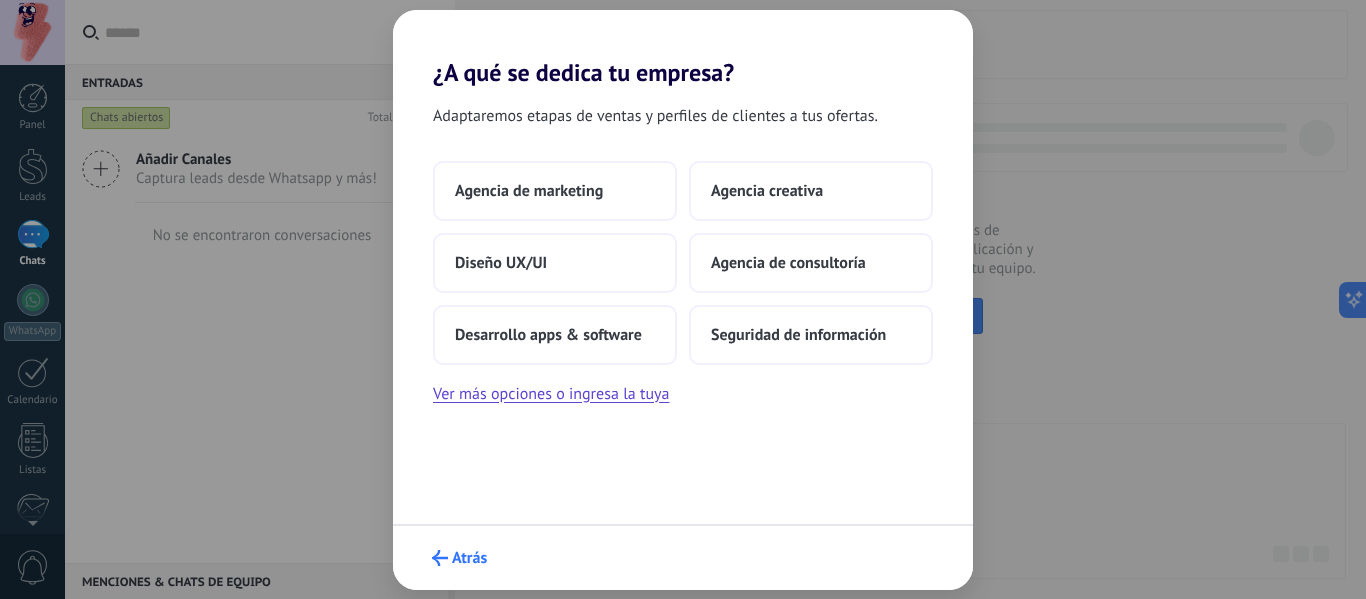 click on "Atrás" at bounding box center [459, 558] 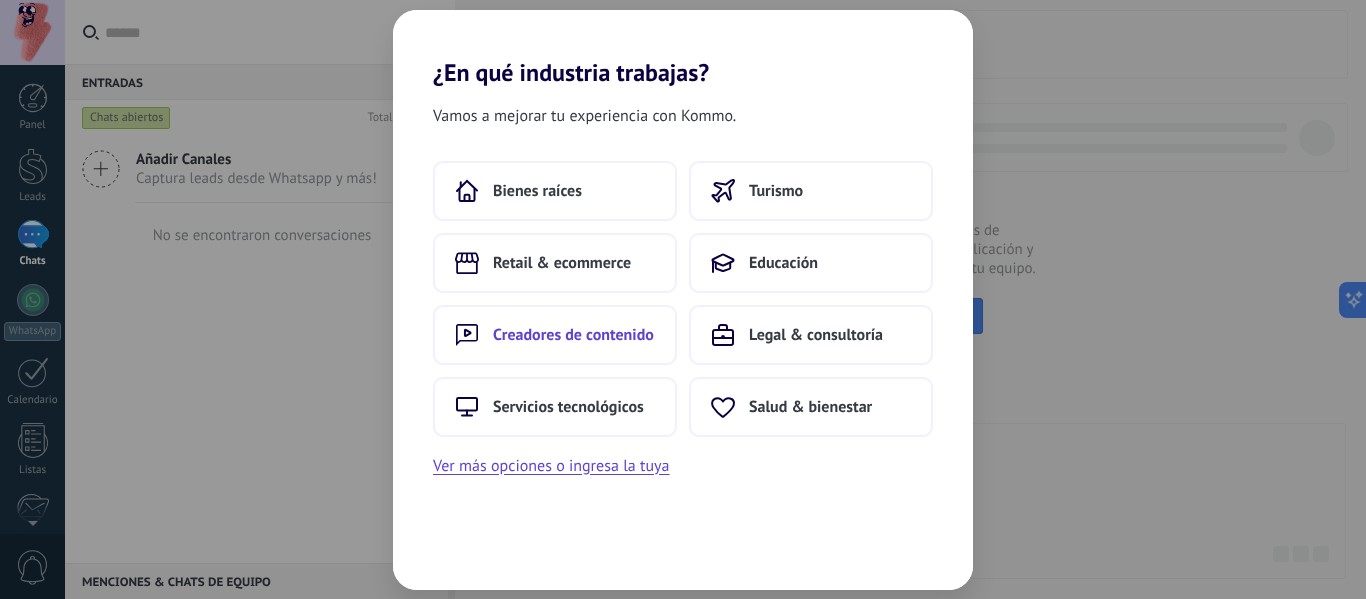 click on "Creadores de contenido" at bounding box center (573, 335) 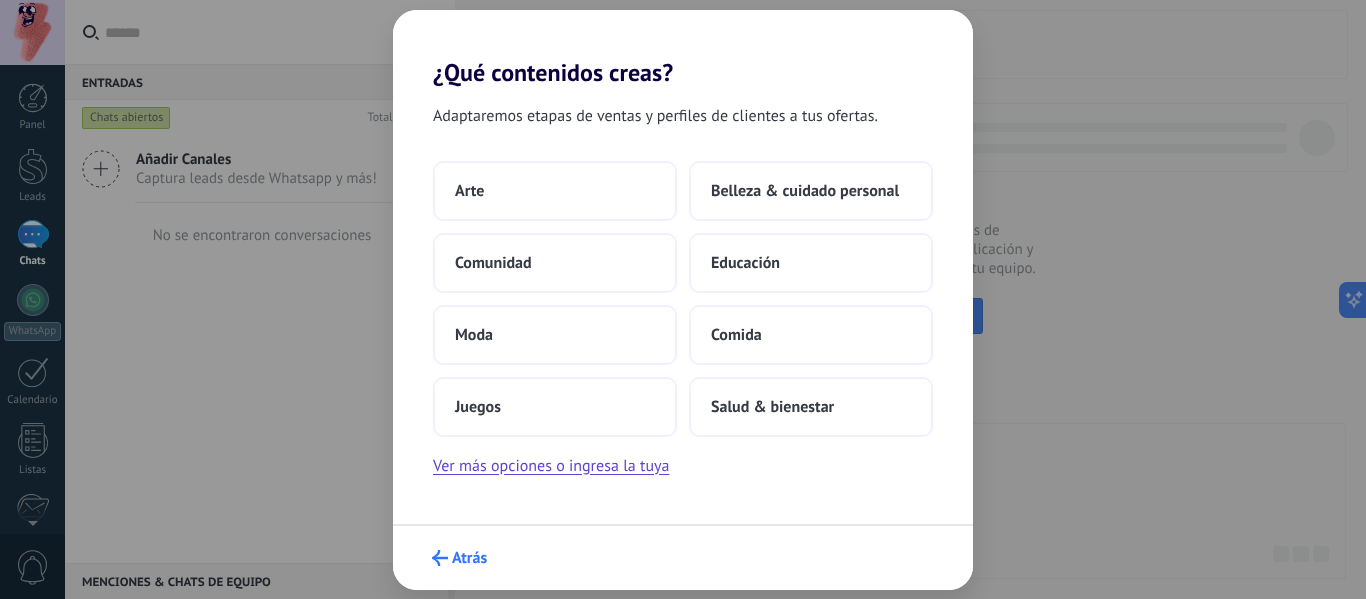 click on "Atrás" at bounding box center (459, 558) 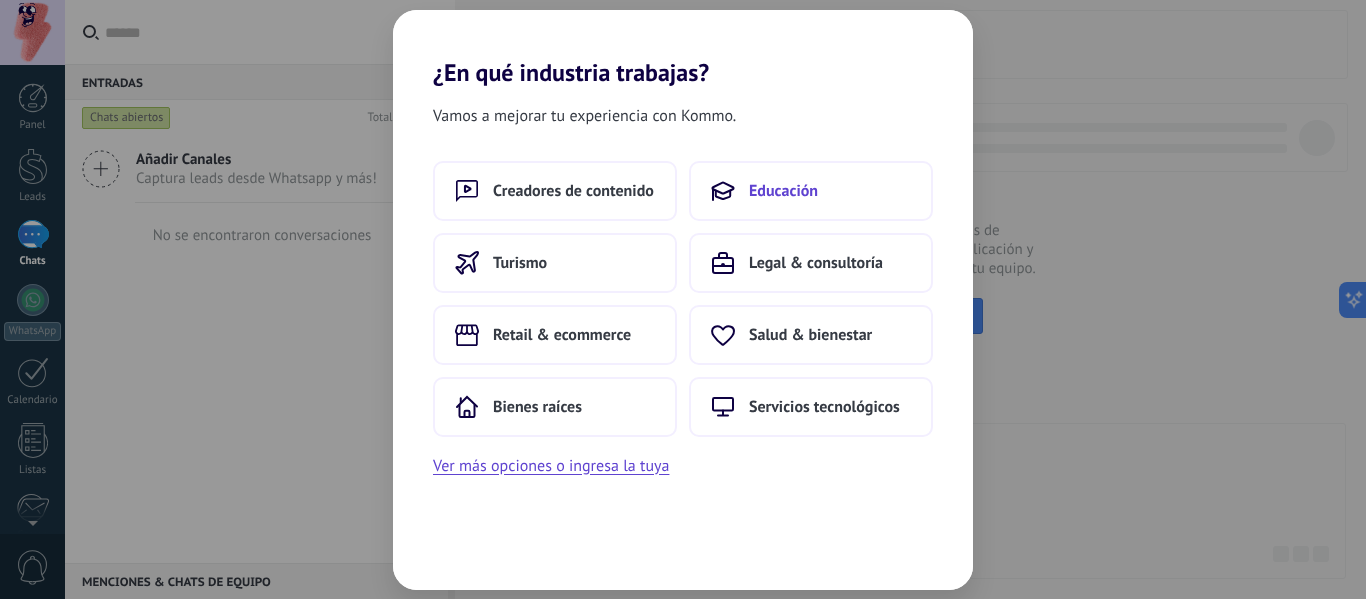 click on "Educación" at bounding box center [783, 191] 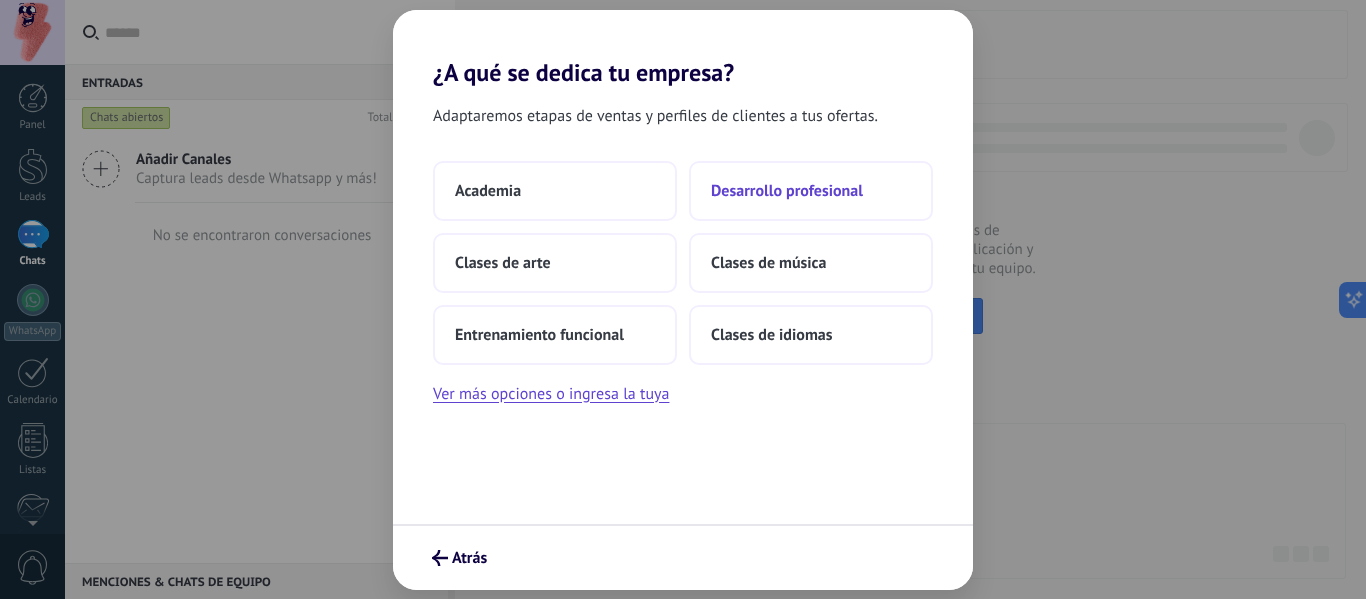 click on "Desarrollo profesional" at bounding box center (787, 191) 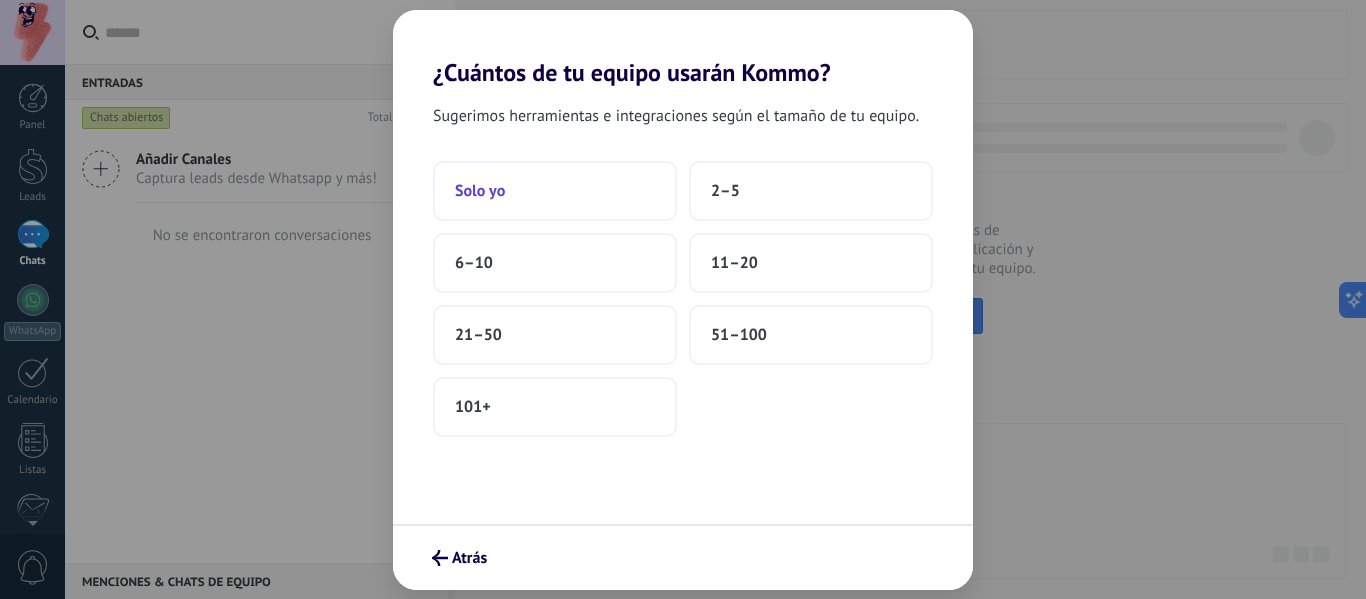 click on "Solo yo" at bounding box center [555, 191] 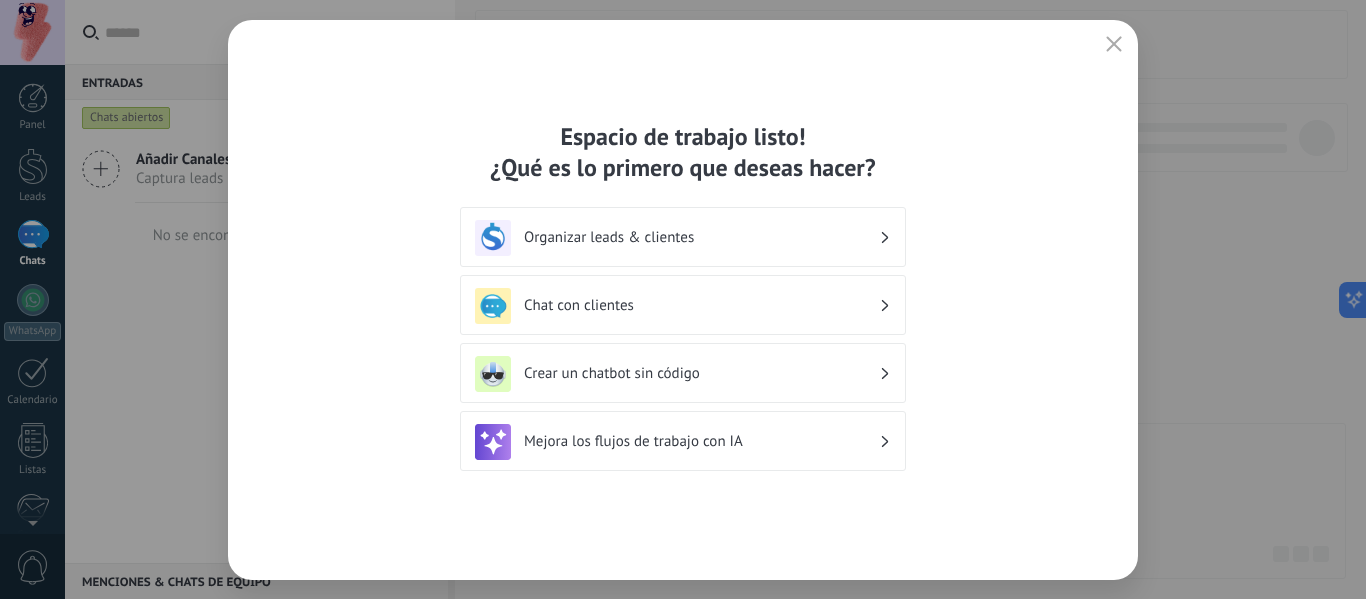 click 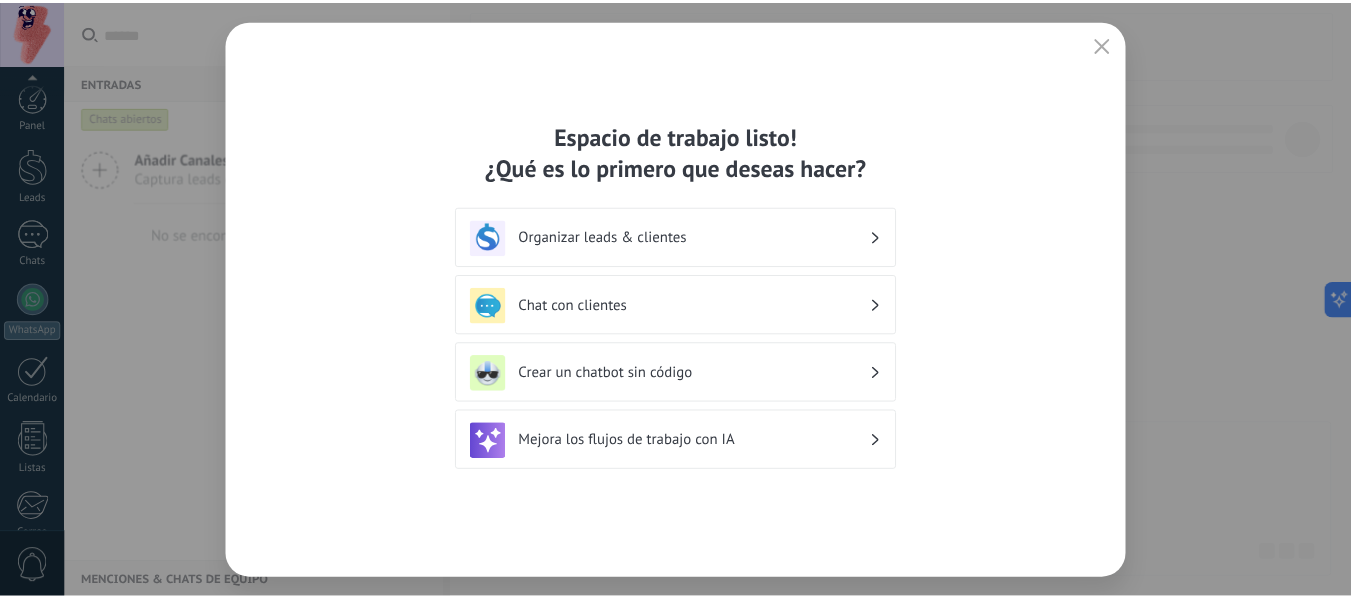 scroll, scrollTop: 233, scrollLeft: 0, axis: vertical 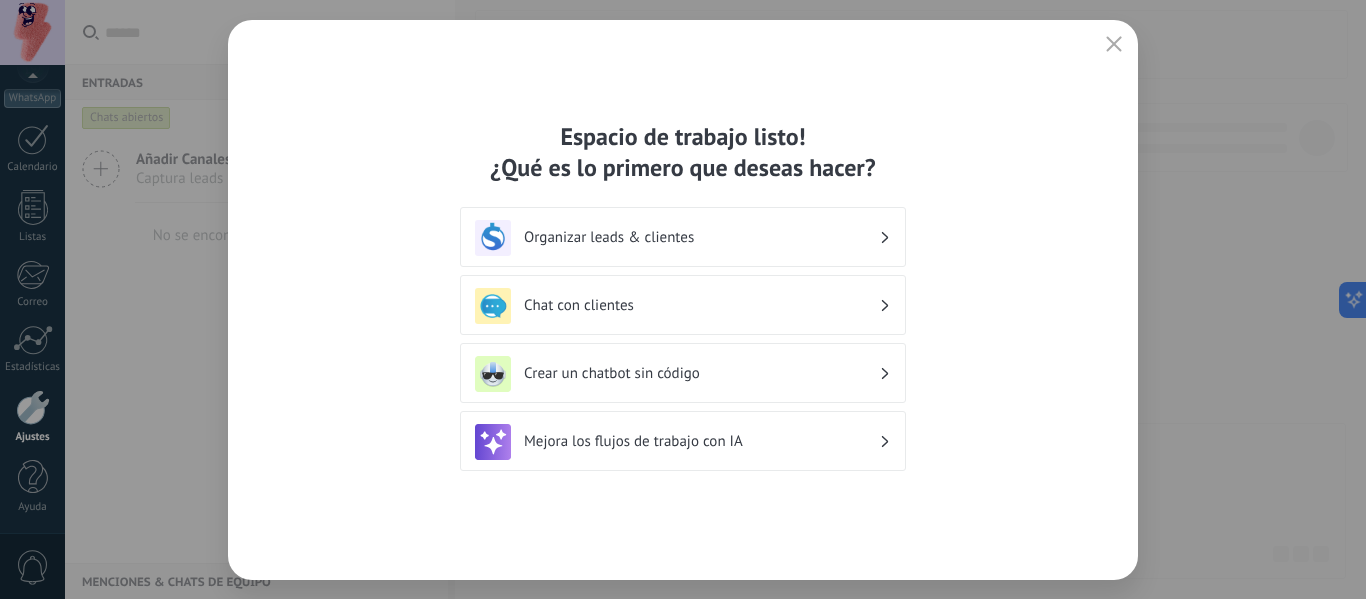 click on "Crear un chatbot sin código" at bounding box center (701, 373) 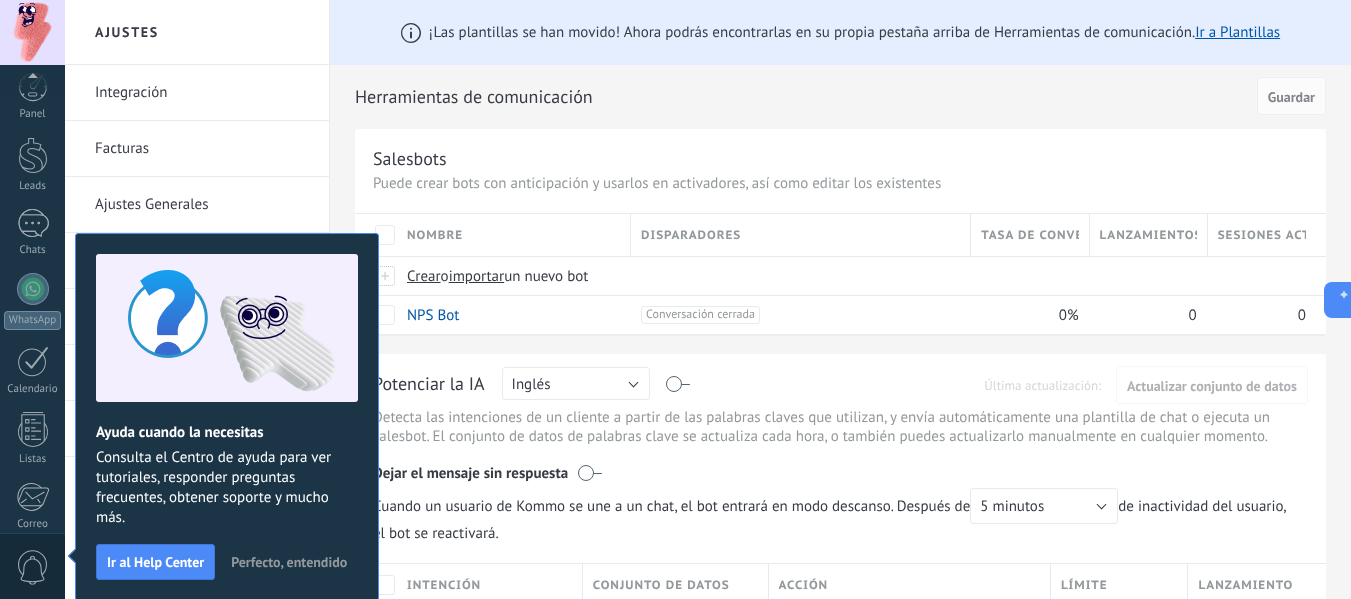 scroll, scrollTop: 233, scrollLeft: 0, axis: vertical 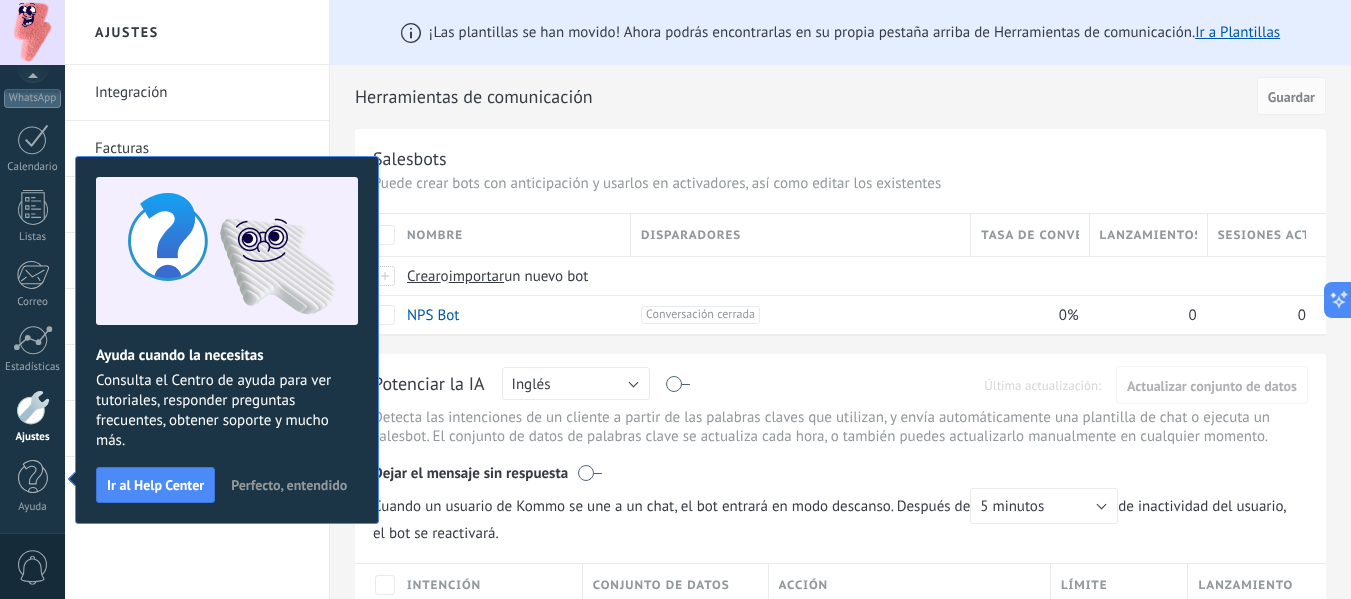 click on "Perfecto, entendido" at bounding box center [289, 485] 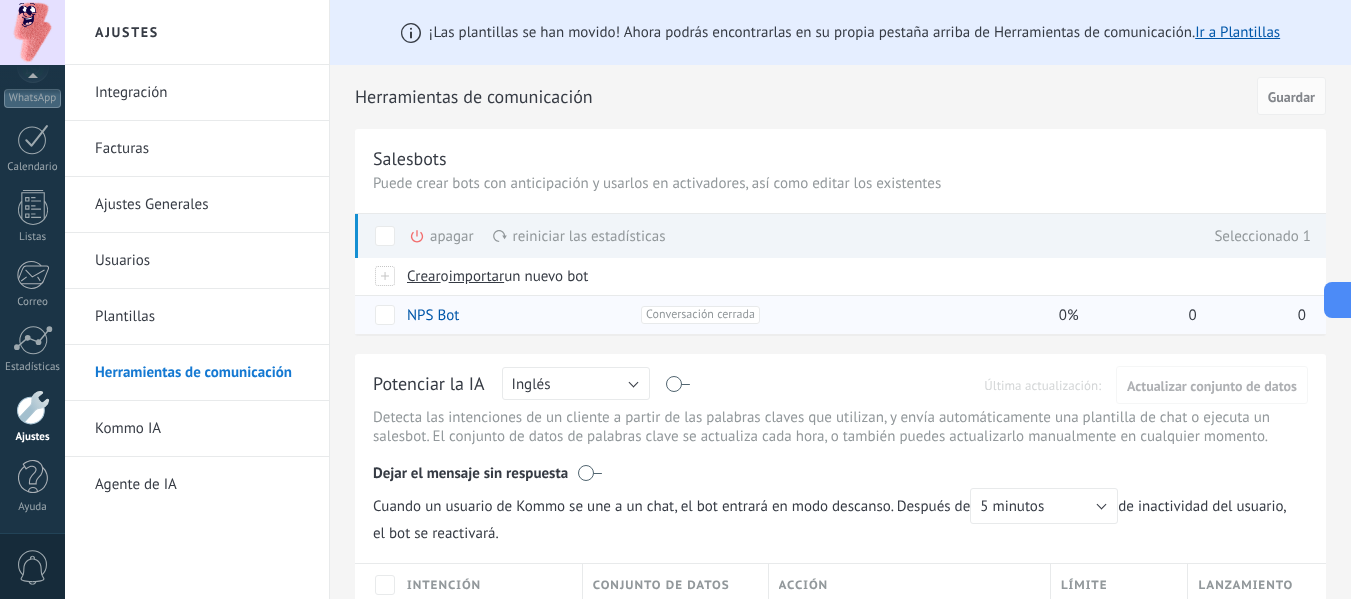 click on "Conversación cerrada +0" at bounding box center [700, 315] 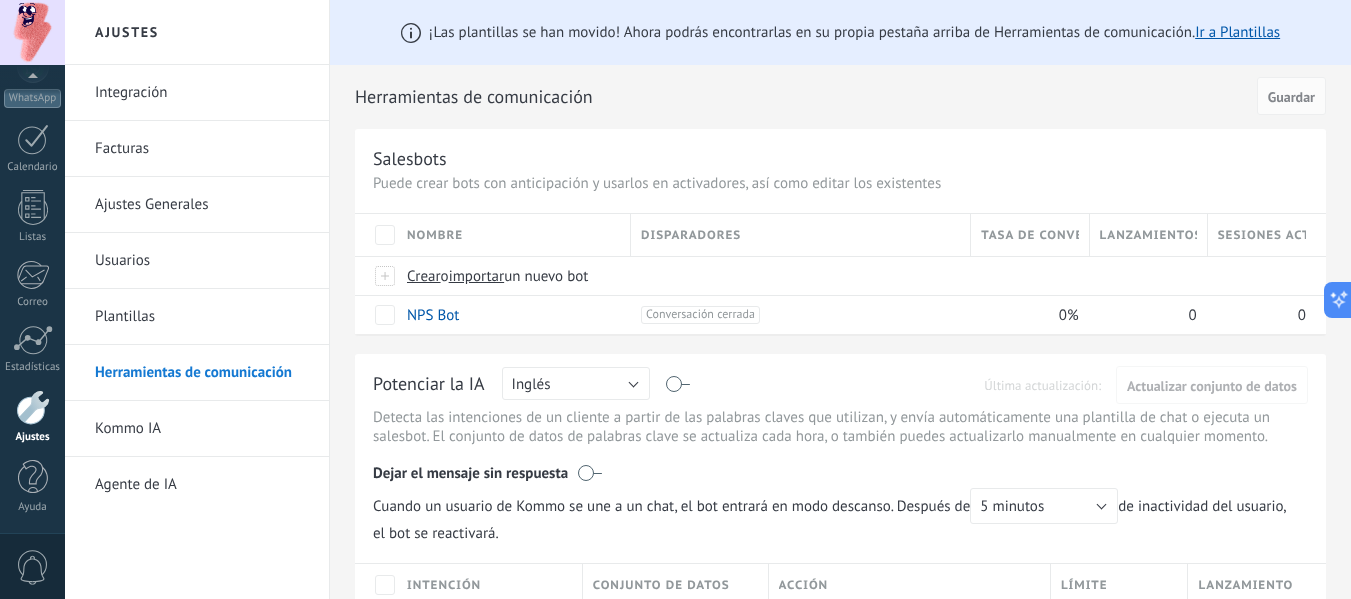 click on "Disparadores" at bounding box center (691, 235) 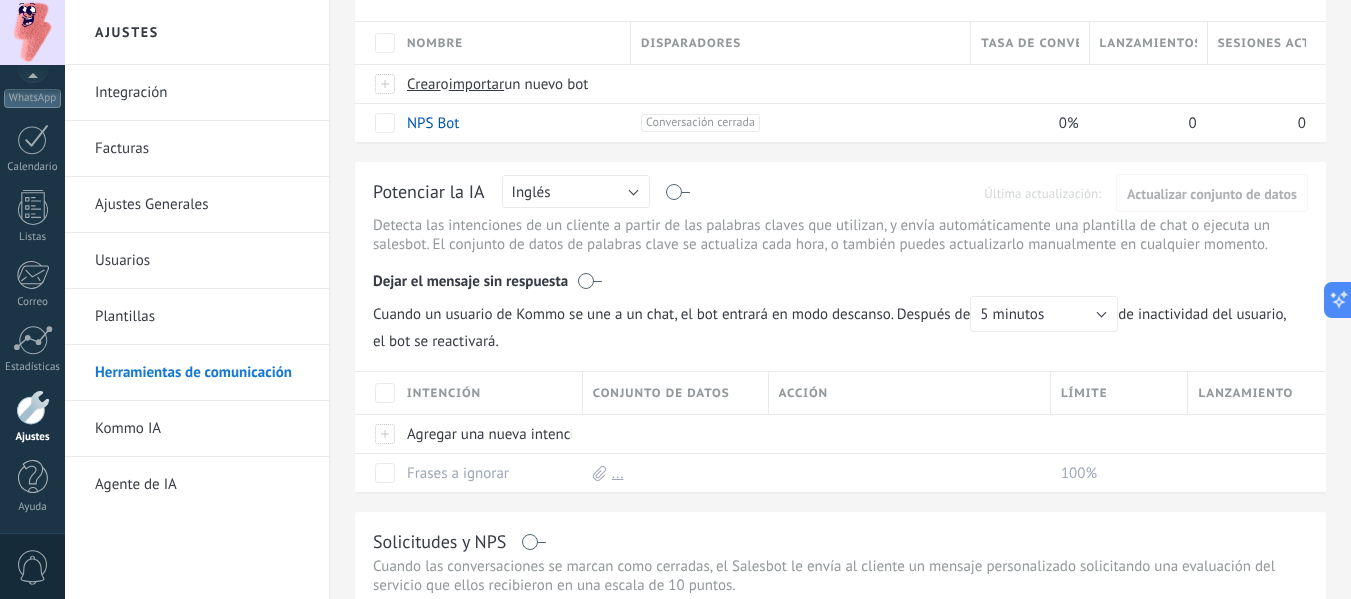 scroll, scrollTop: 200, scrollLeft: 0, axis: vertical 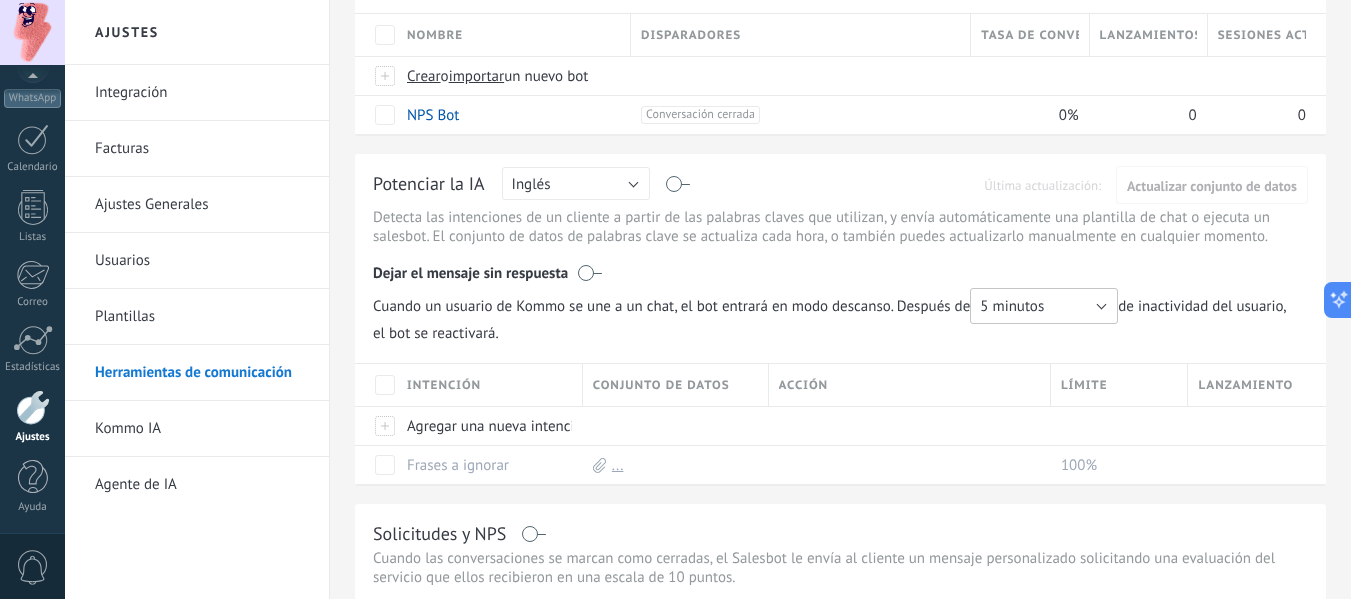 click on "5 minutos" at bounding box center [1044, 306] 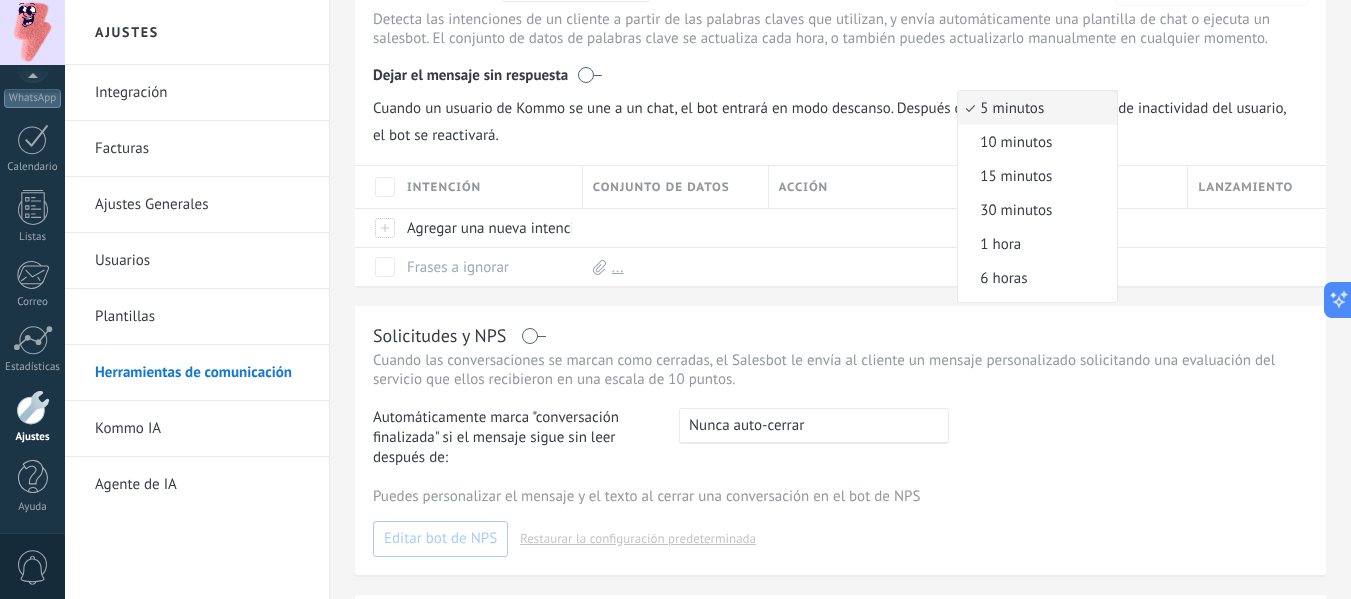 scroll, scrollTop: 400, scrollLeft: 0, axis: vertical 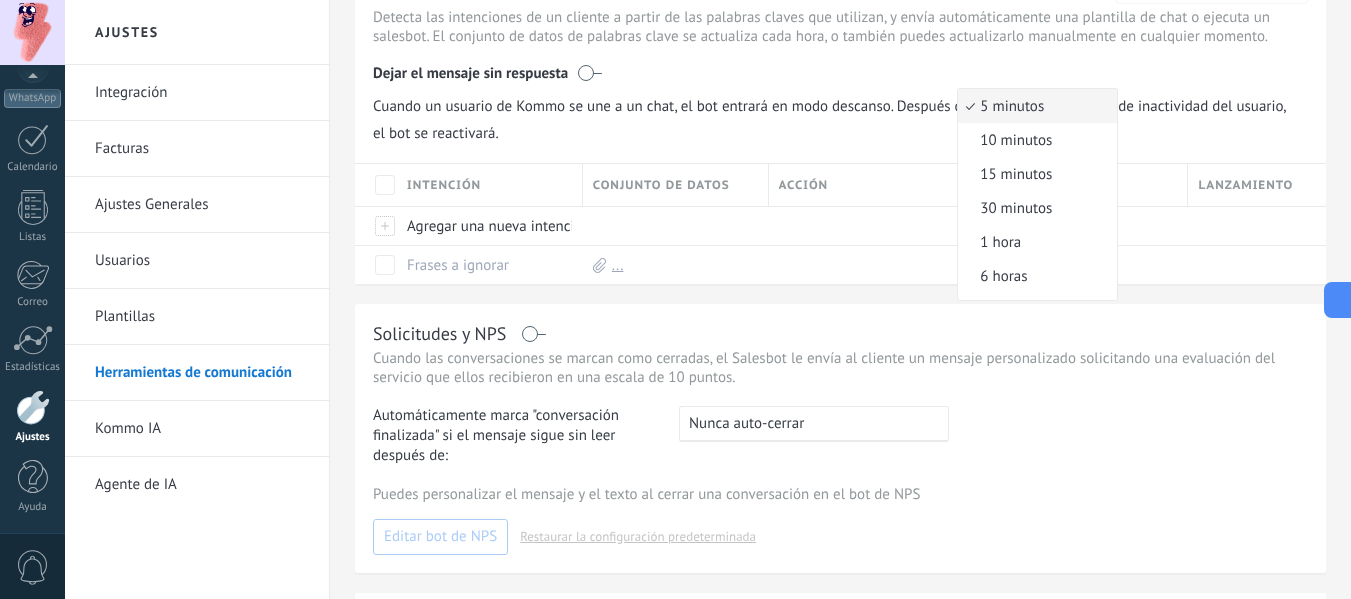 click on "Cuando un usuario de Kommo se une a un chat, el bot entrará en modo descanso. Después de  5 minutos 10 minutos 15 minutos 30 minutos 1 hora 6 horas 24 horas 5 minutos  de inactividad del usuario, el bot se reactivará." at bounding box center (840, 115) 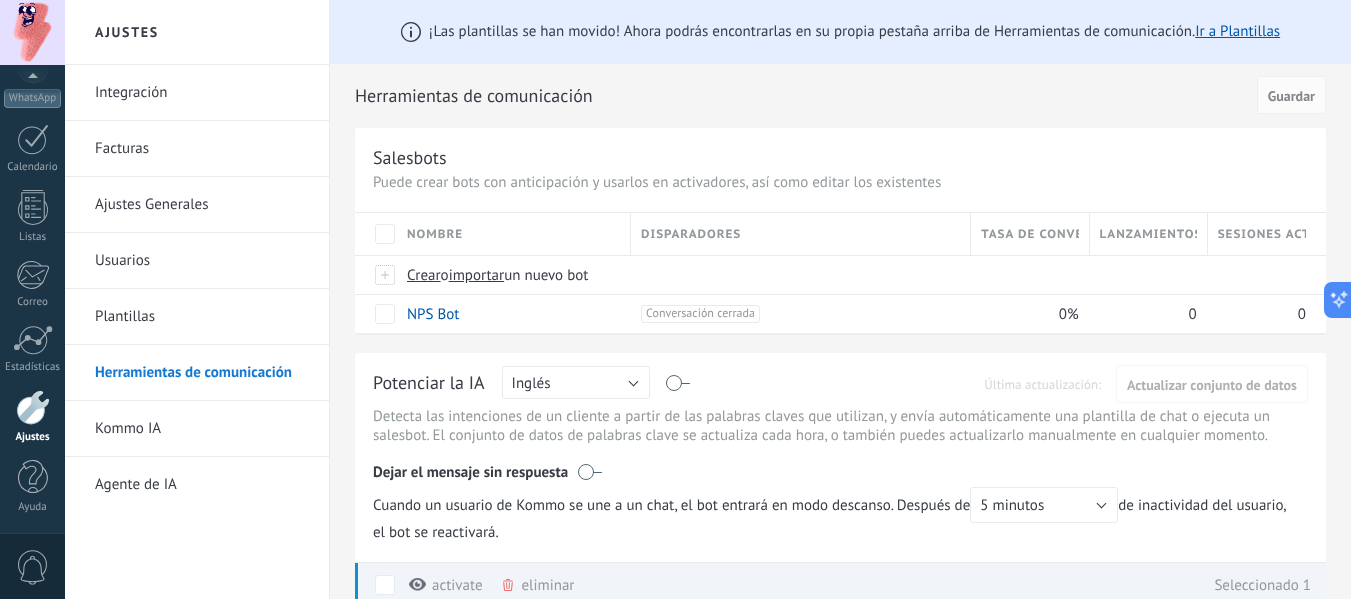 scroll, scrollTop: 0, scrollLeft: 0, axis: both 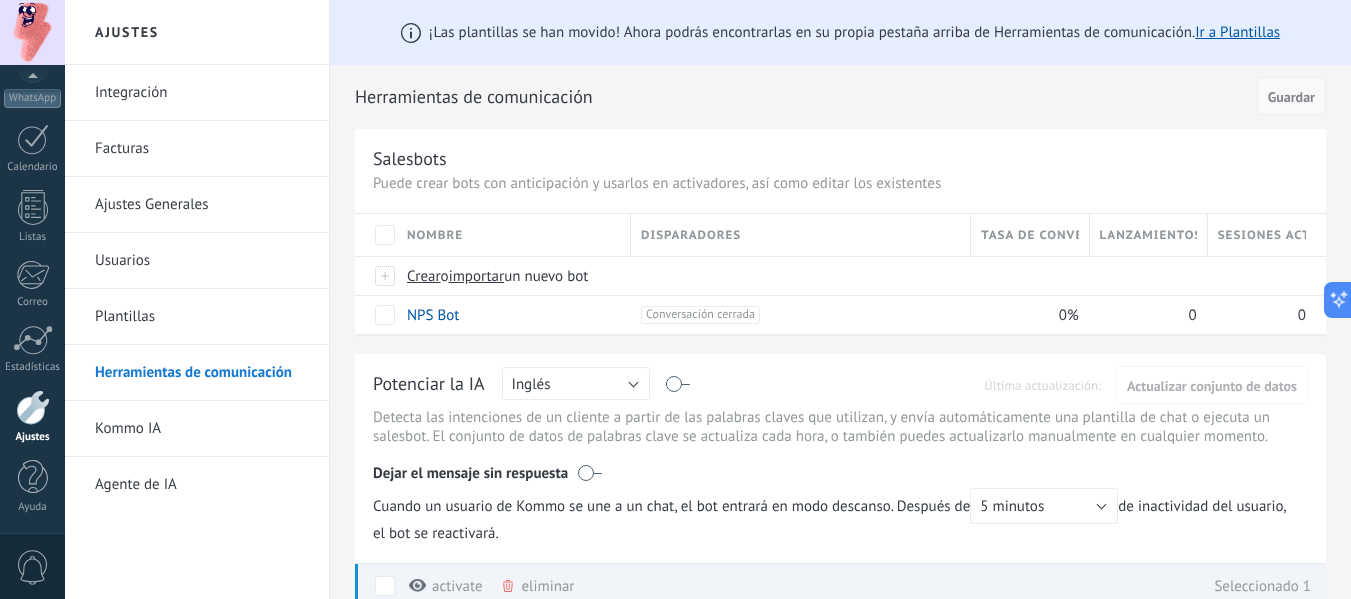 click on "Guardar" at bounding box center (1291, 97) 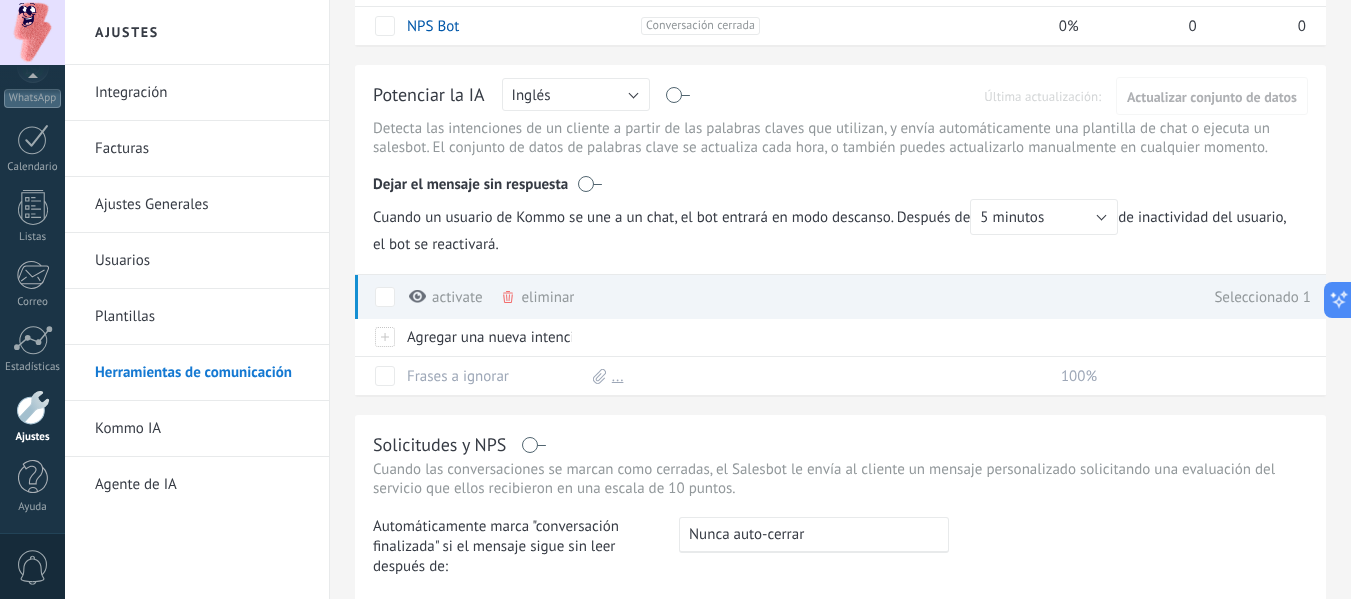 scroll, scrollTop: 500, scrollLeft: 0, axis: vertical 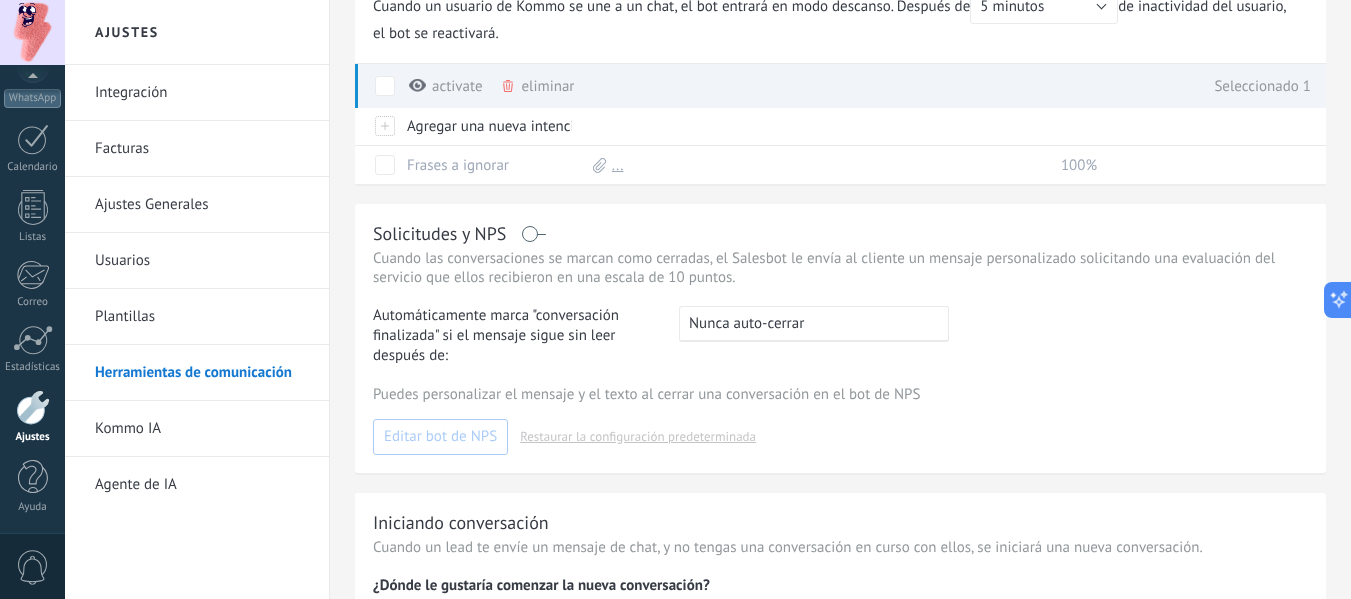 click on ":  Nunca auto-cerrar" at bounding box center [814, 324] 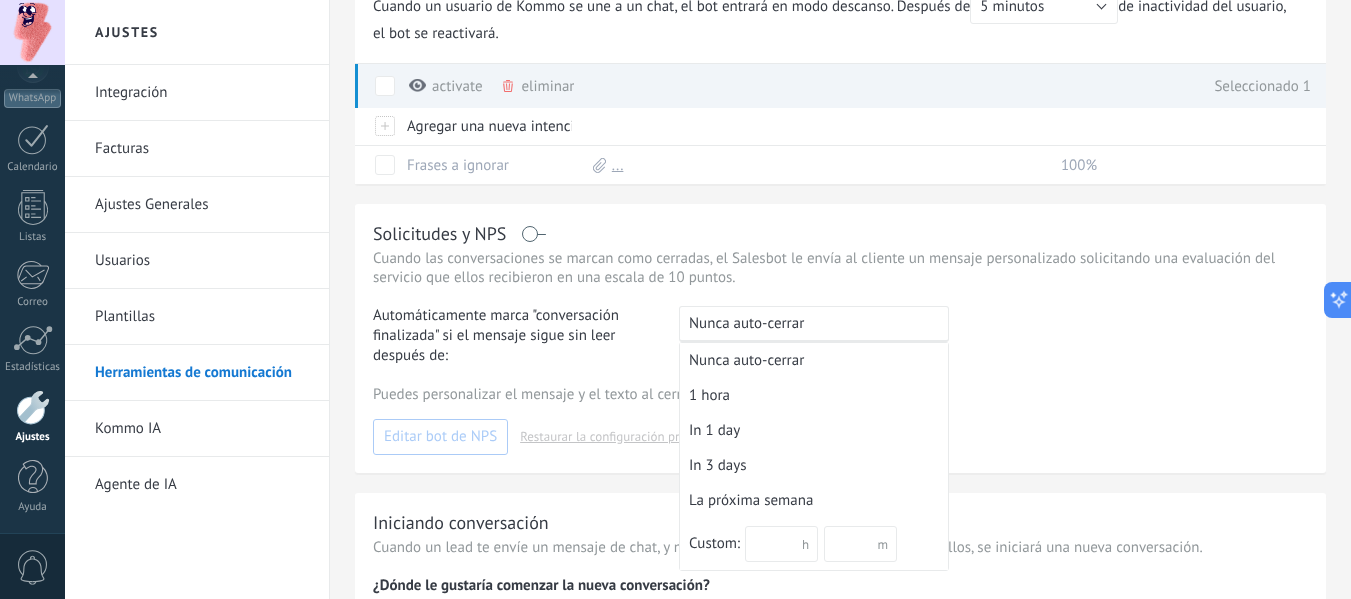 click on "Solicitudes y NPS Cuando las conversaciones se marcan como cerradas, el Salesbot le envía al cliente un mensaje personalizado solicitando una evaluación del servicio que ellos recibieron en una escala de 10 puntos. Automáticamente marca "conversación finalizada" si el mensaje sigue sin leer después de:   :  Nunca auto-cerrar Nunca auto-cerrar 1 hora In 1 day In 3 days La próxima semana Custom: días h m Puedes personalizar el mensaje y el texto al cerrar una conversación en el bot de NPS Editar bot de NPS Restaurar la configuración predeterminada" at bounding box center [840, 338] 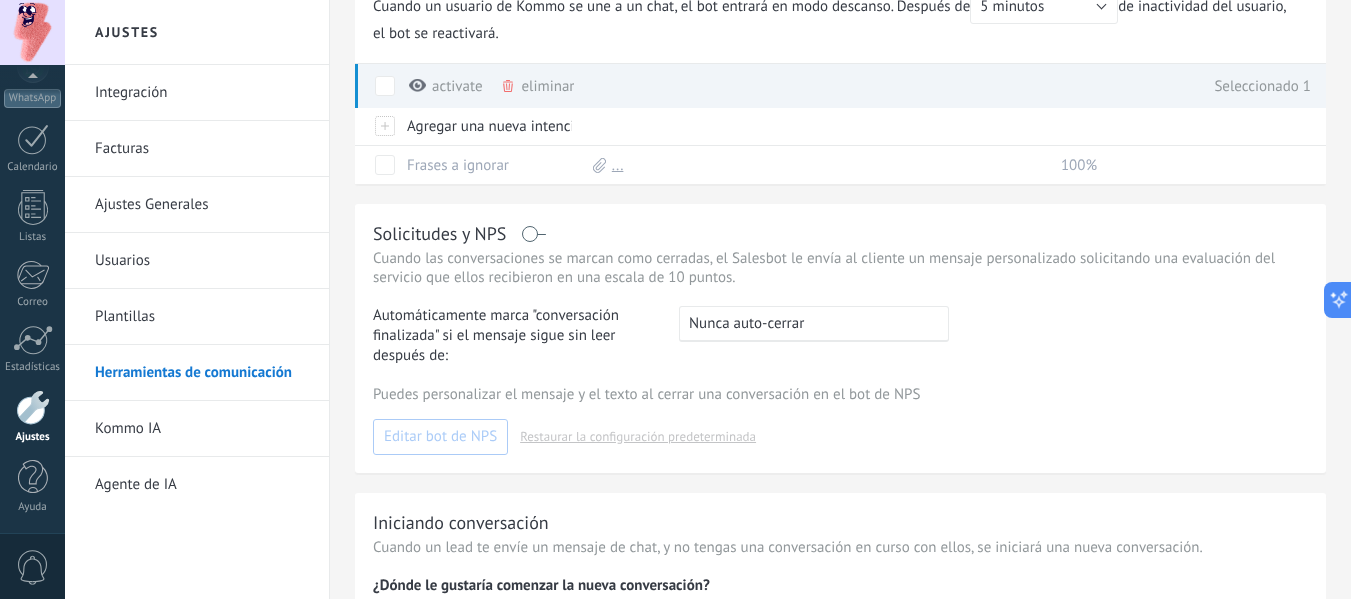 click on ":  Nunca auto-cerrar Nunca auto-cerrar 1 hora In 1 day In 3 days La próxima semana Custom: días h m" at bounding box center (814, 336) 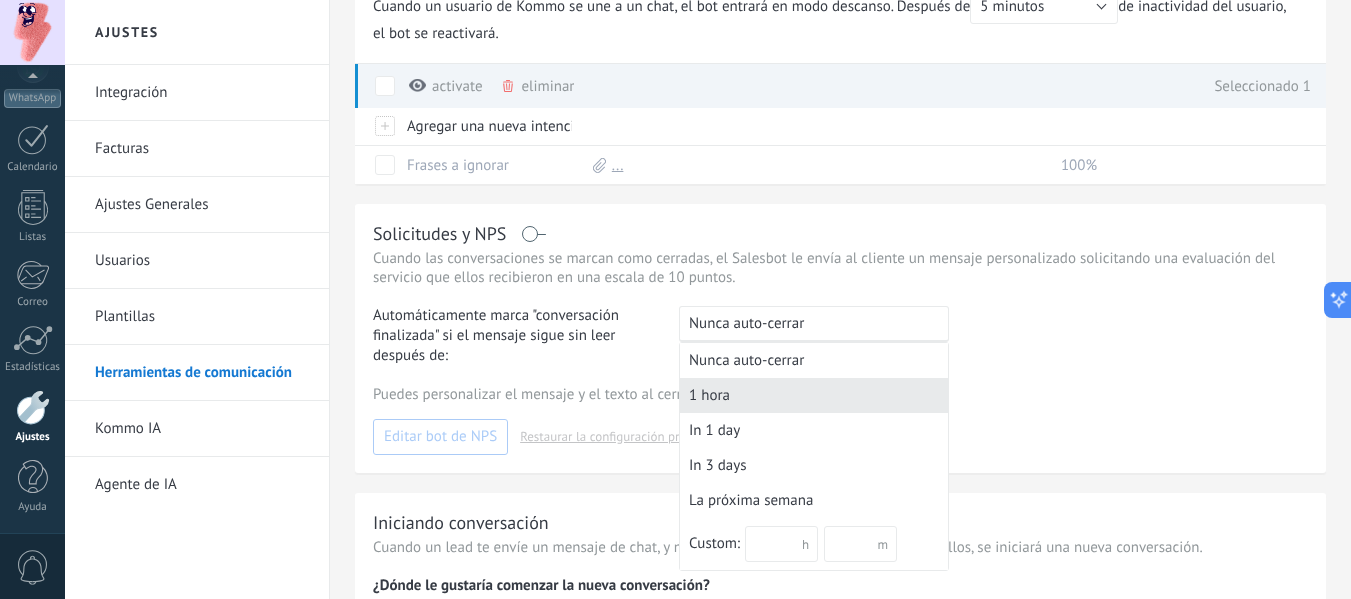 click on "1 hora" at bounding box center (814, 395) 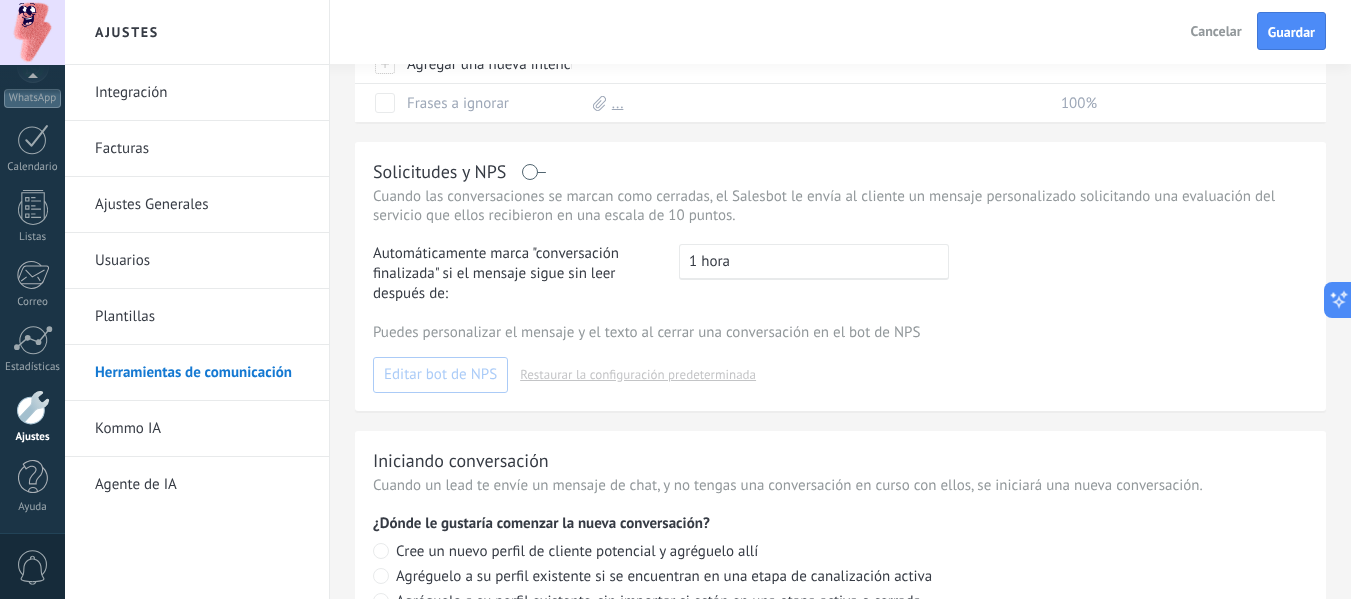 scroll, scrollTop: 600, scrollLeft: 0, axis: vertical 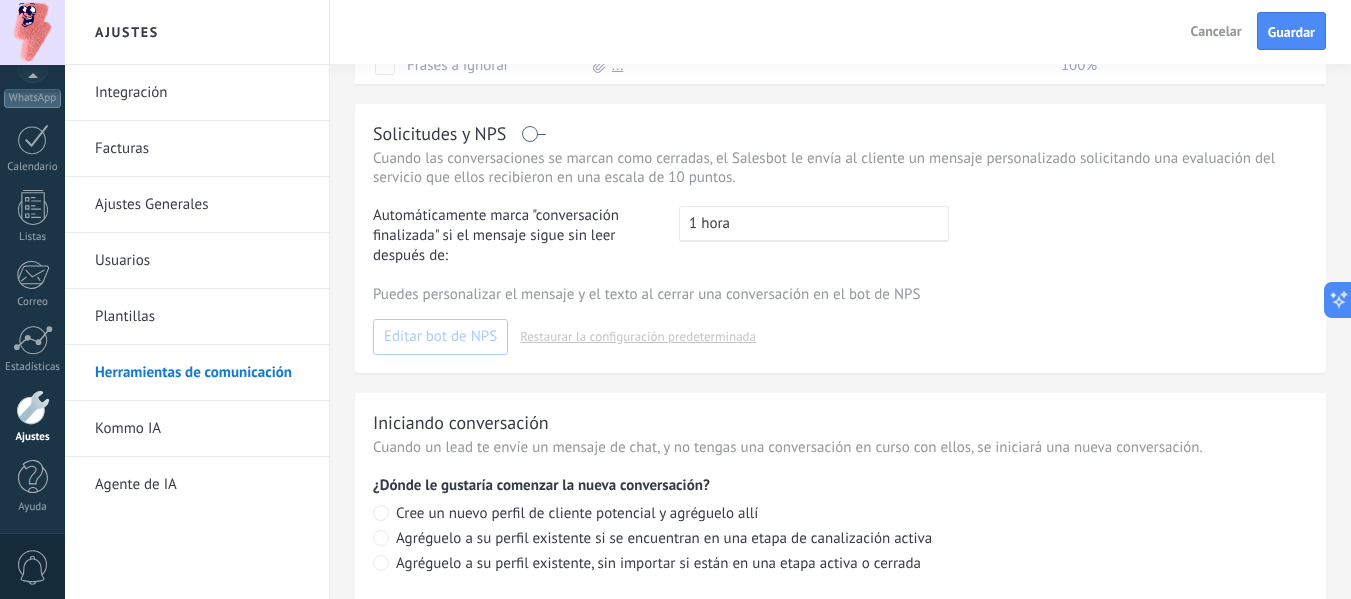 click on ":  1 hora" at bounding box center (814, 224) 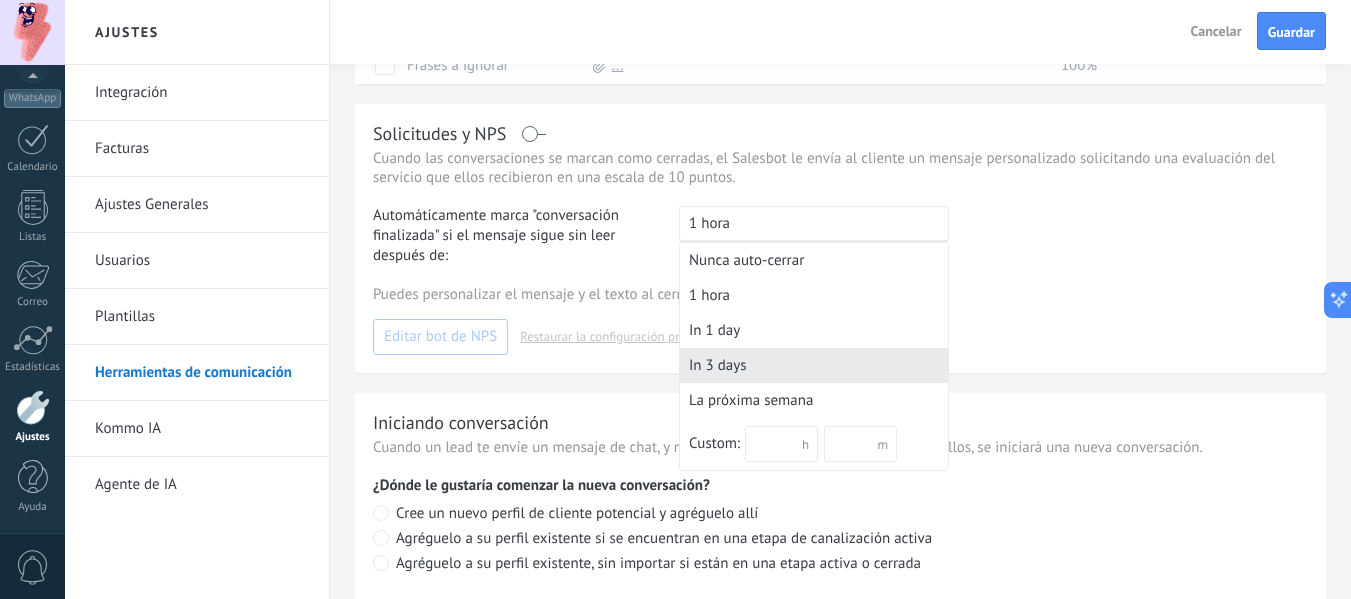 click on "In 3 days" at bounding box center [814, 365] 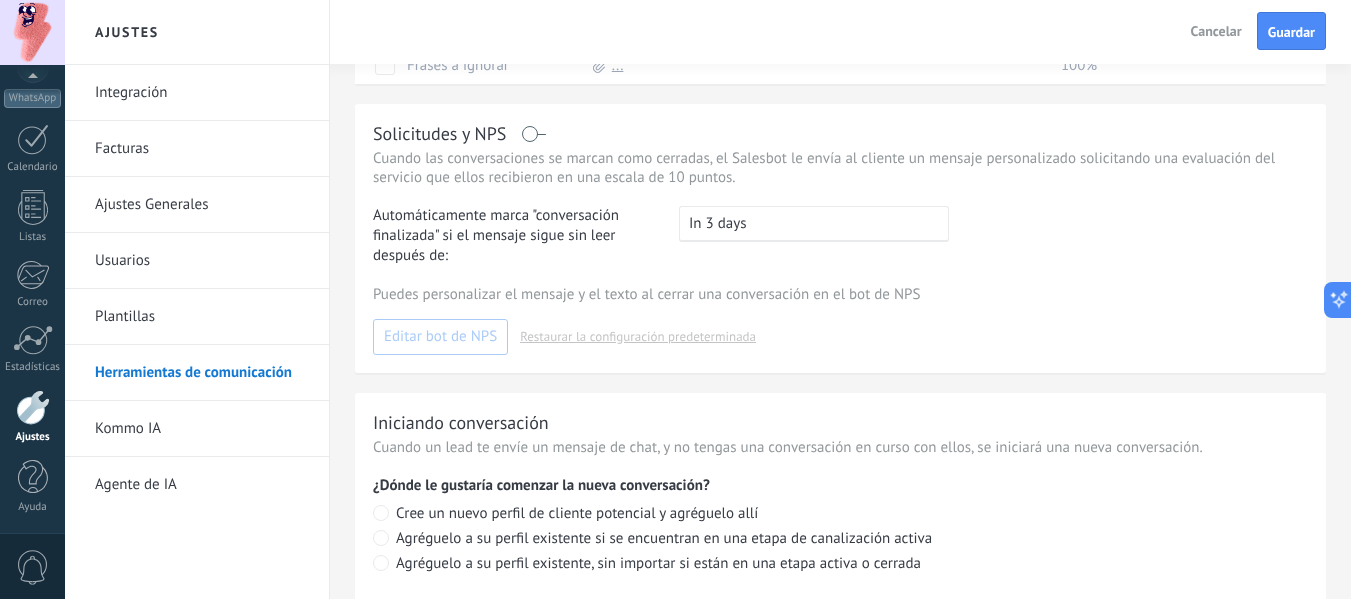 click on "Guardar" at bounding box center [1291, 32] 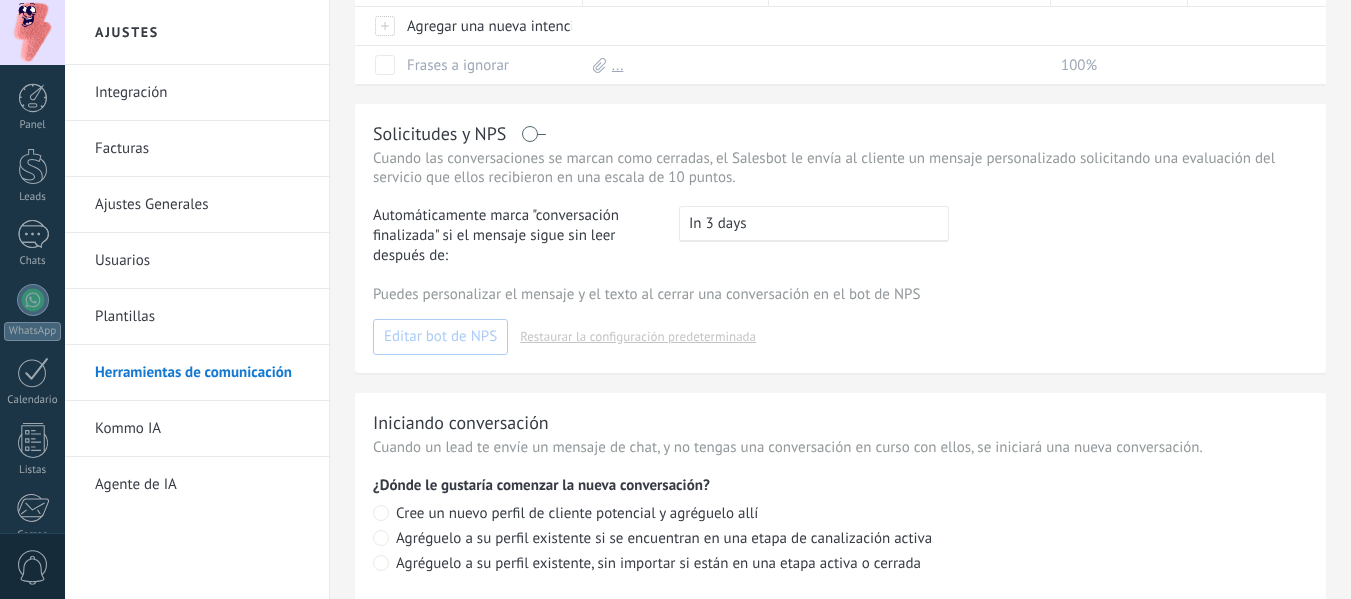 scroll, scrollTop: 600, scrollLeft: 0, axis: vertical 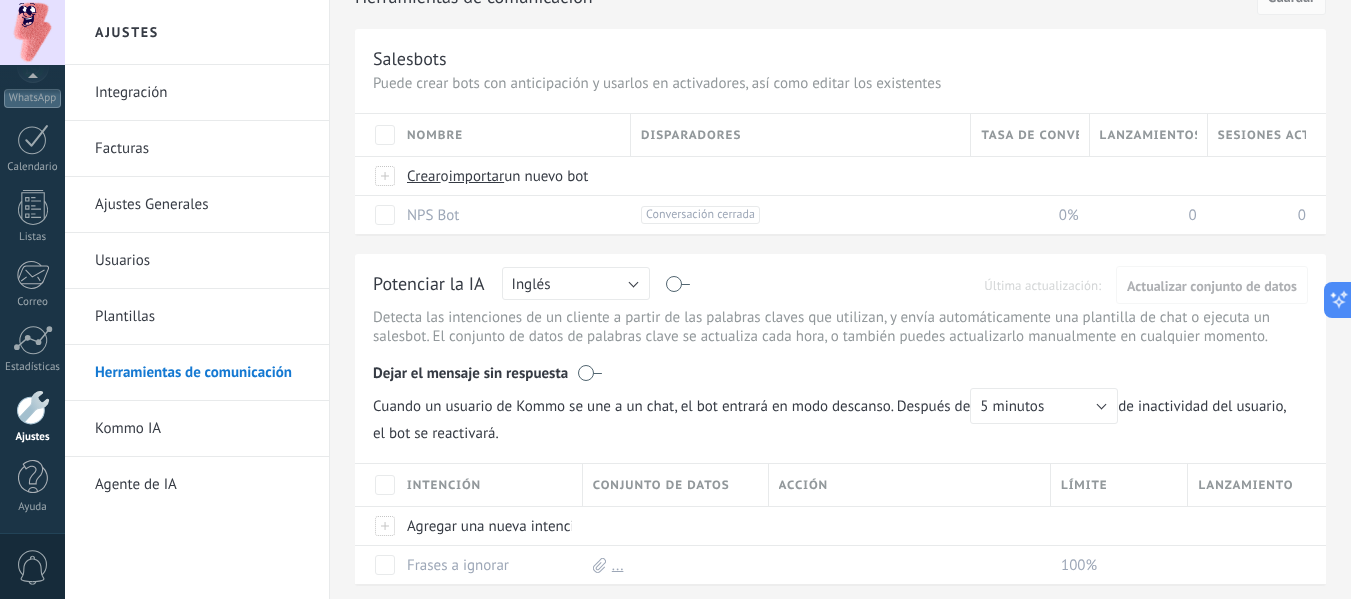 click on "Integración" at bounding box center (202, 93) 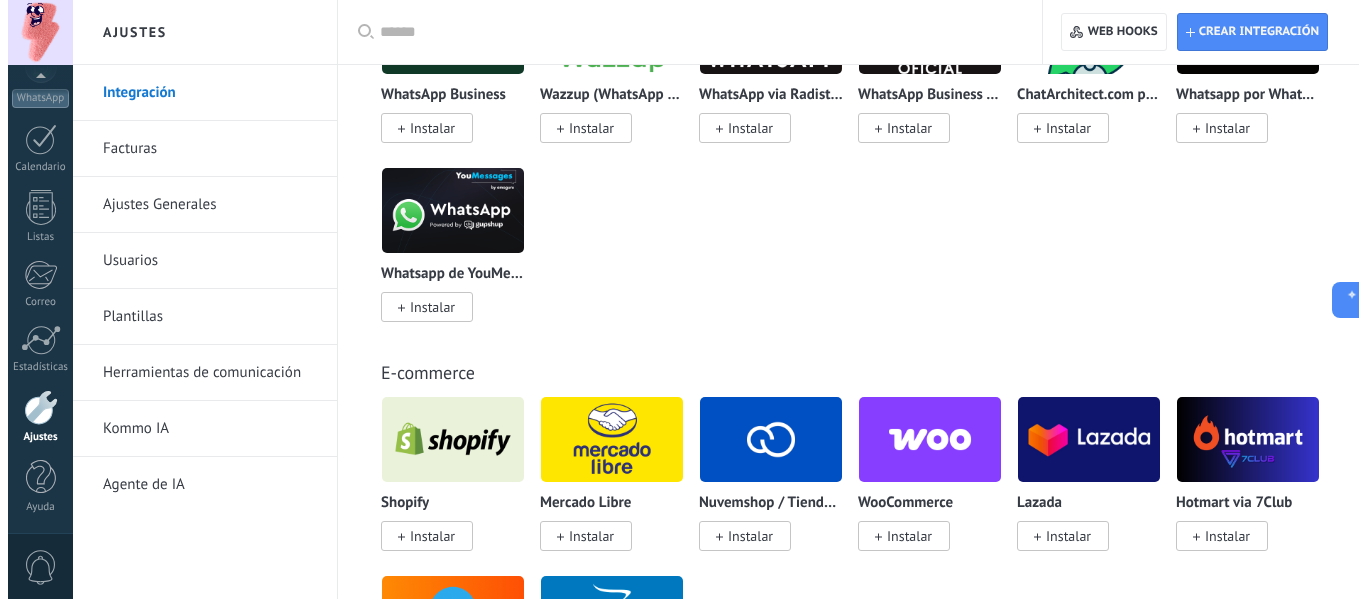 scroll, scrollTop: 800, scrollLeft: 0, axis: vertical 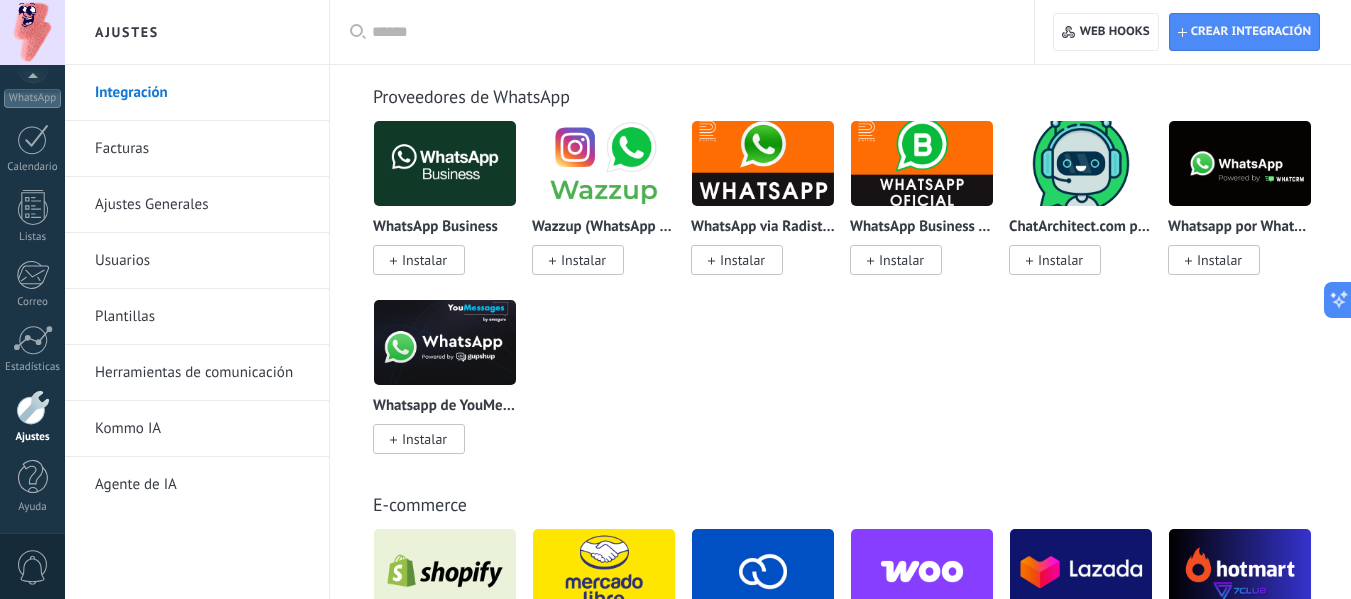 click on "Instalar" at bounding box center (583, 260) 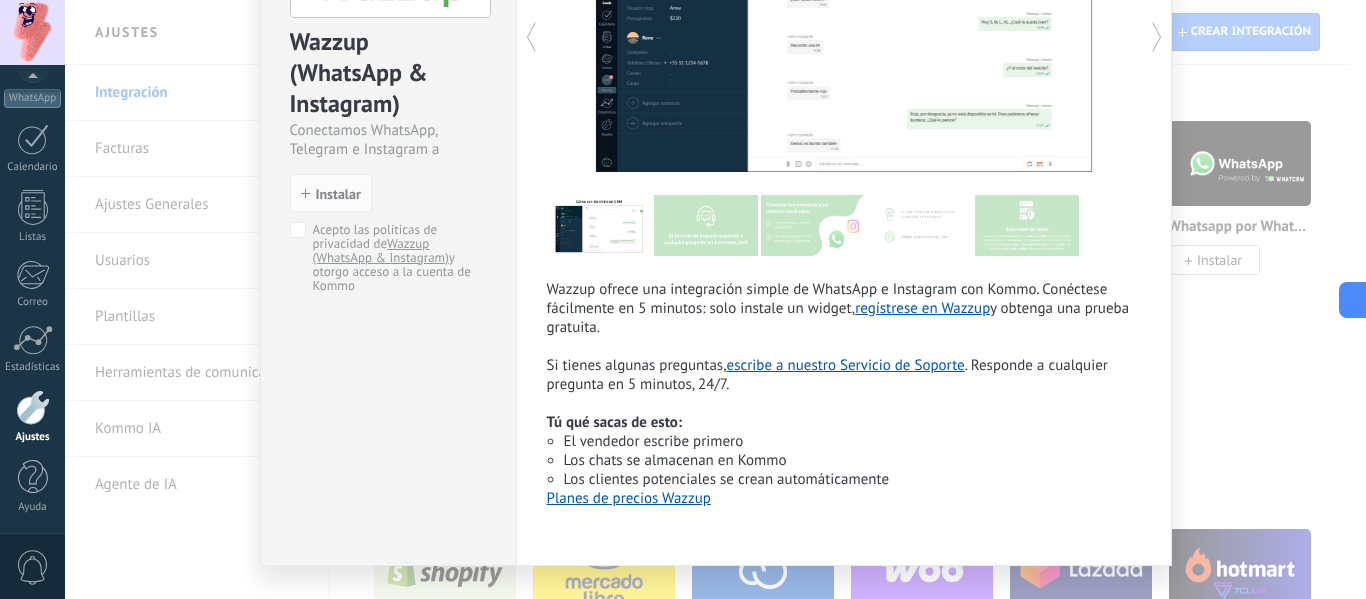 scroll, scrollTop: 260, scrollLeft: 0, axis: vertical 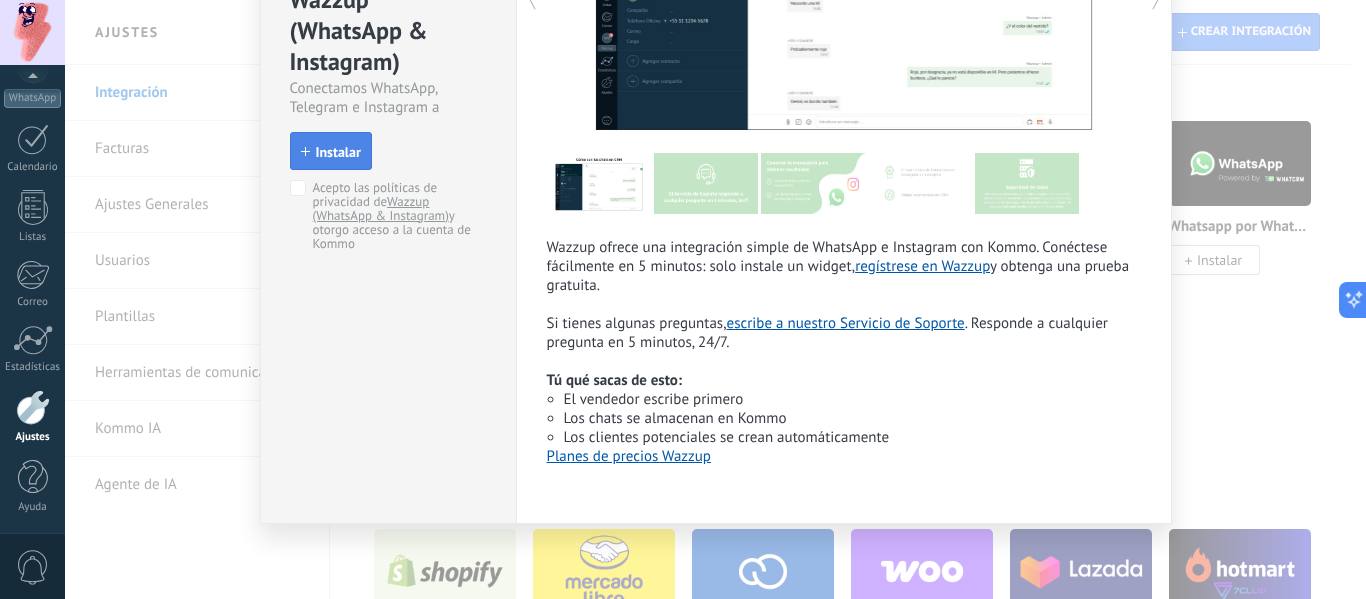 click on "Instalar" at bounding box center (338, 152) 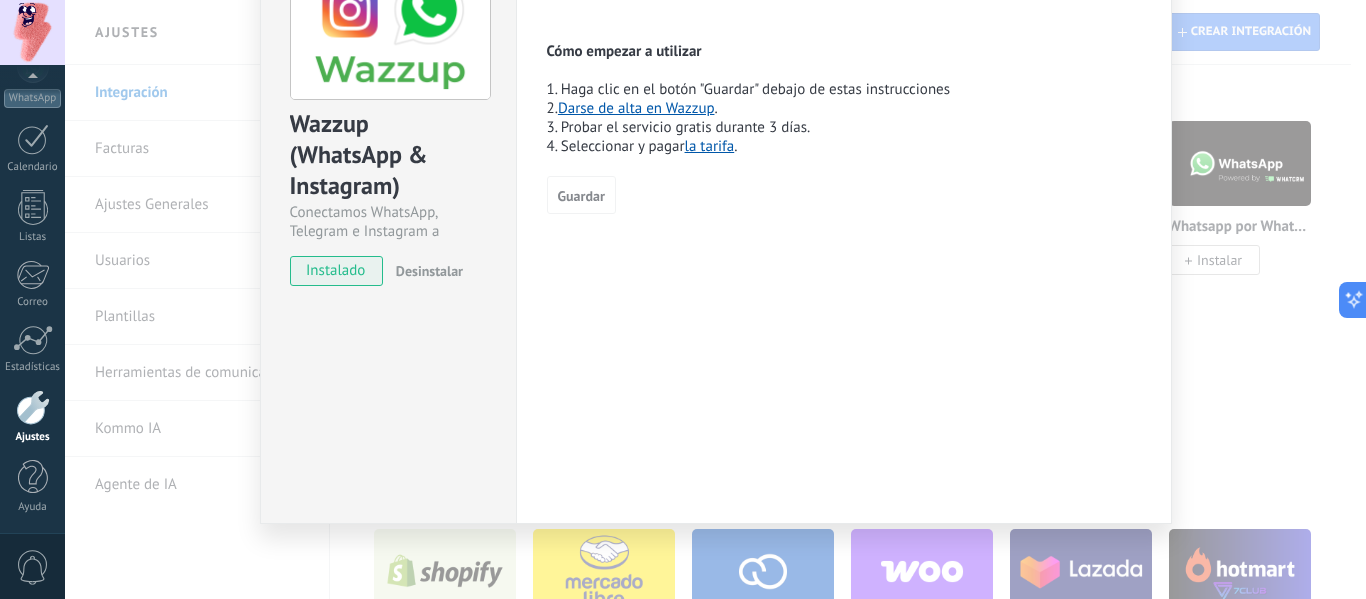 scroll, scrollTop: 136, scrollLeft: 0, axis: vertical 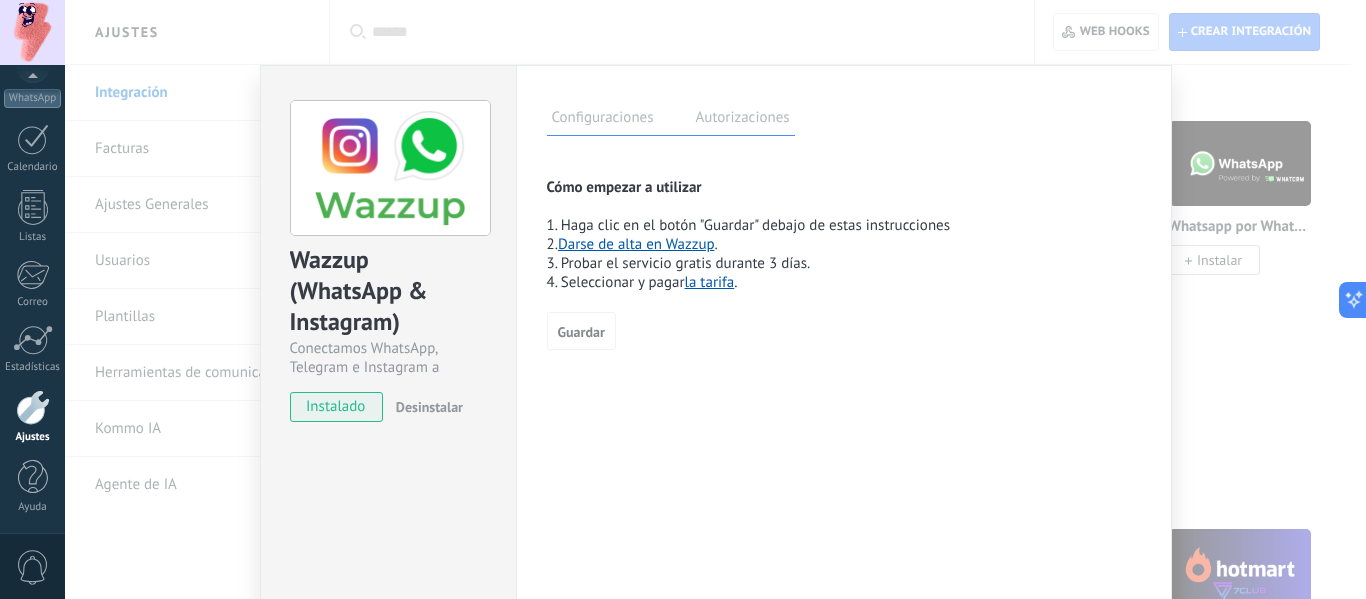 click on "Autorizaciones" at bounding box center [743, 120] 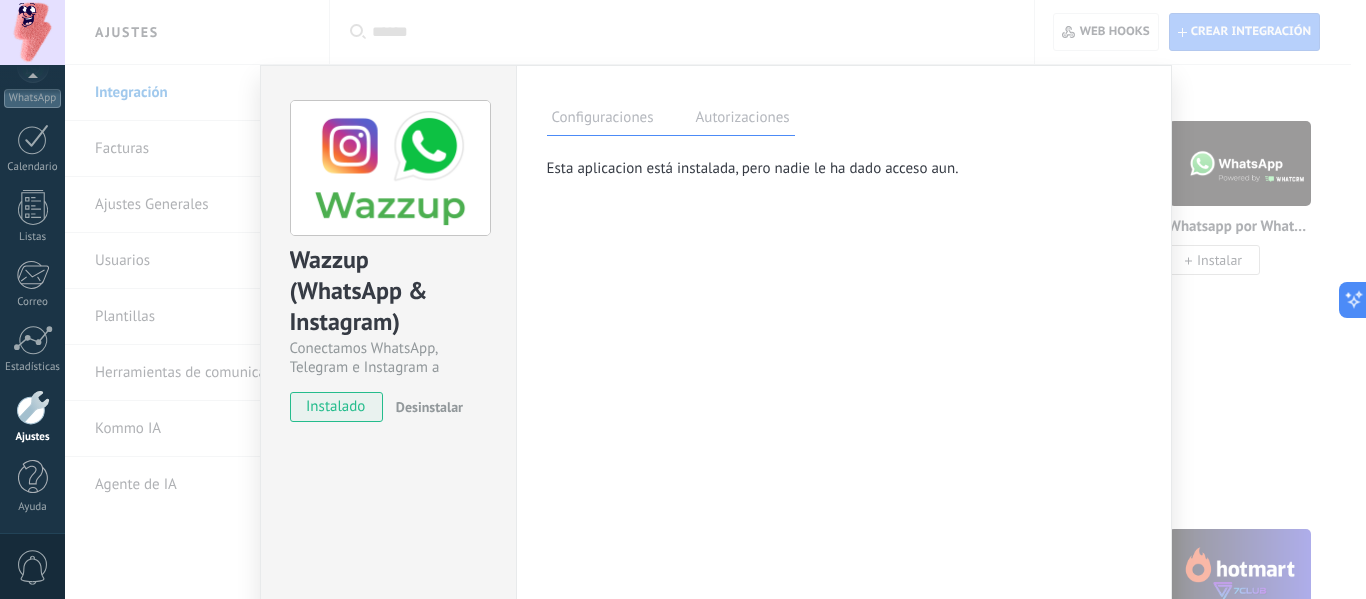 click on "Configuraciones" at bounding box center (603, 120) 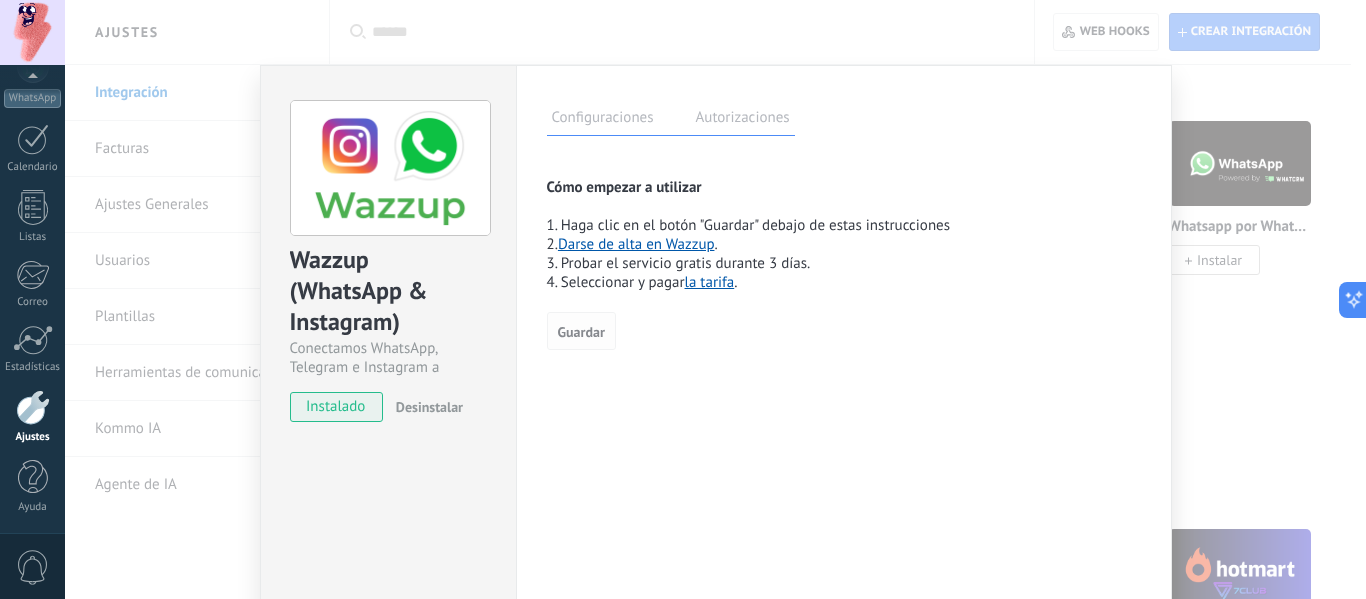 click on "Guardar" at bounding box center [581, 332] 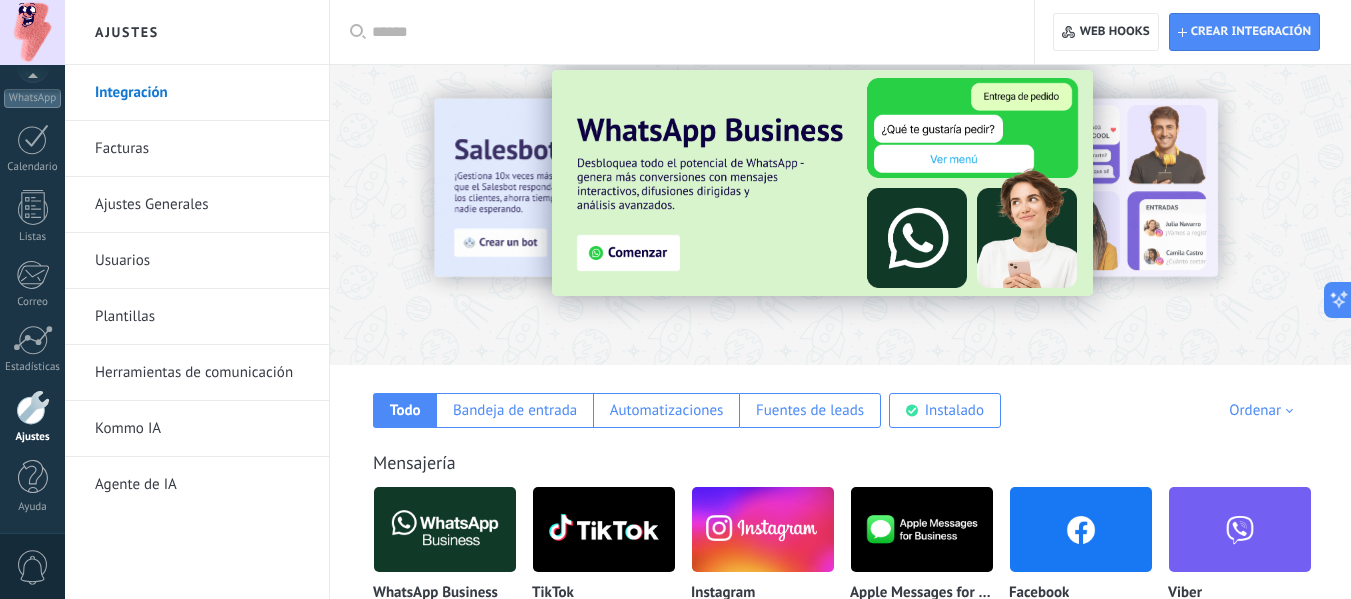 scroll, scrollTop: 0, scrollLeft: 0, axis: both 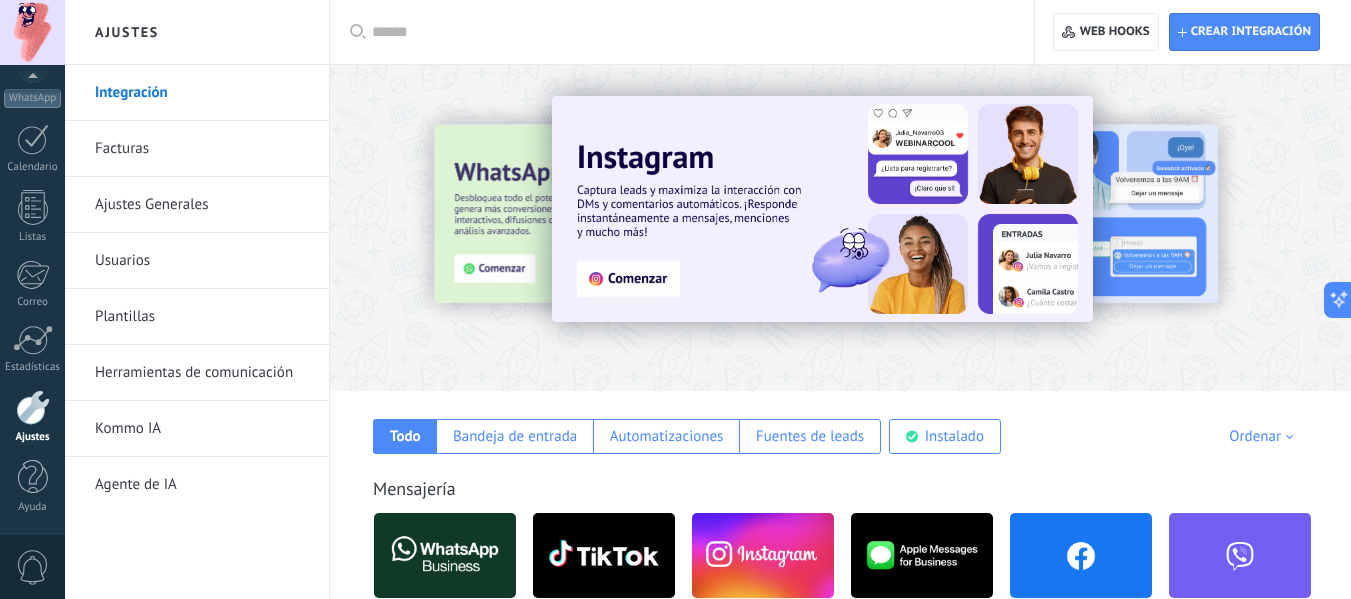 click on "Integración" at bounding box center (202, 93) 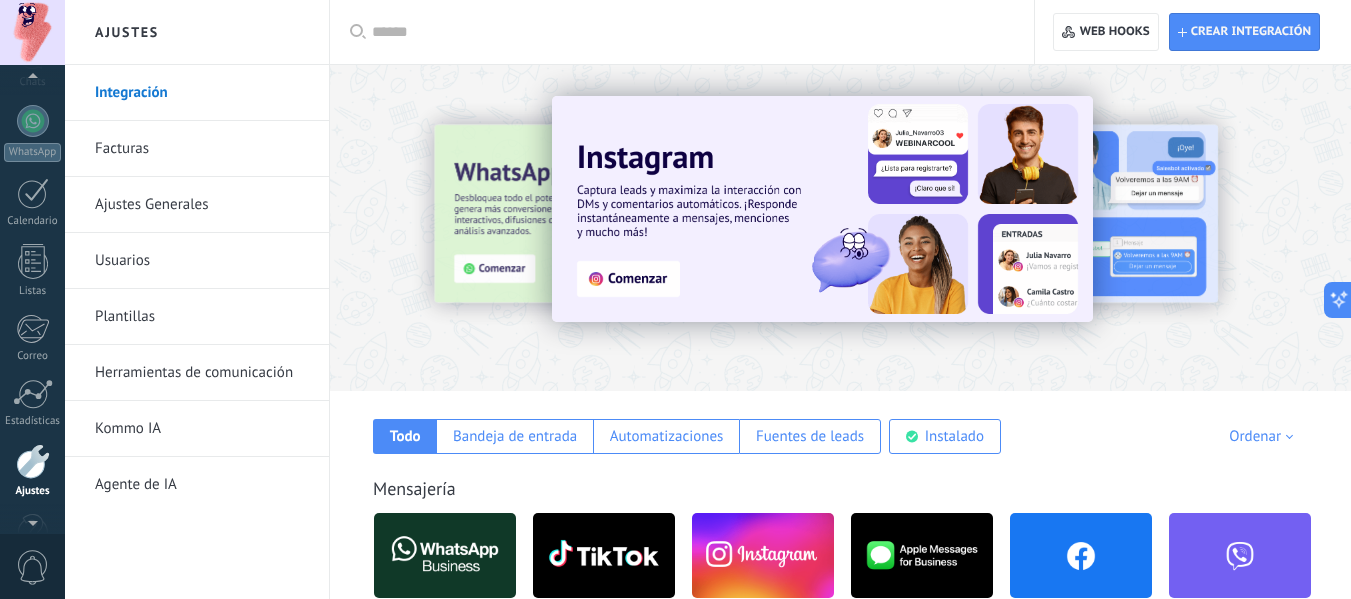 scroll, scrollTop: 161, scrollLeft: 0, axis: vertical 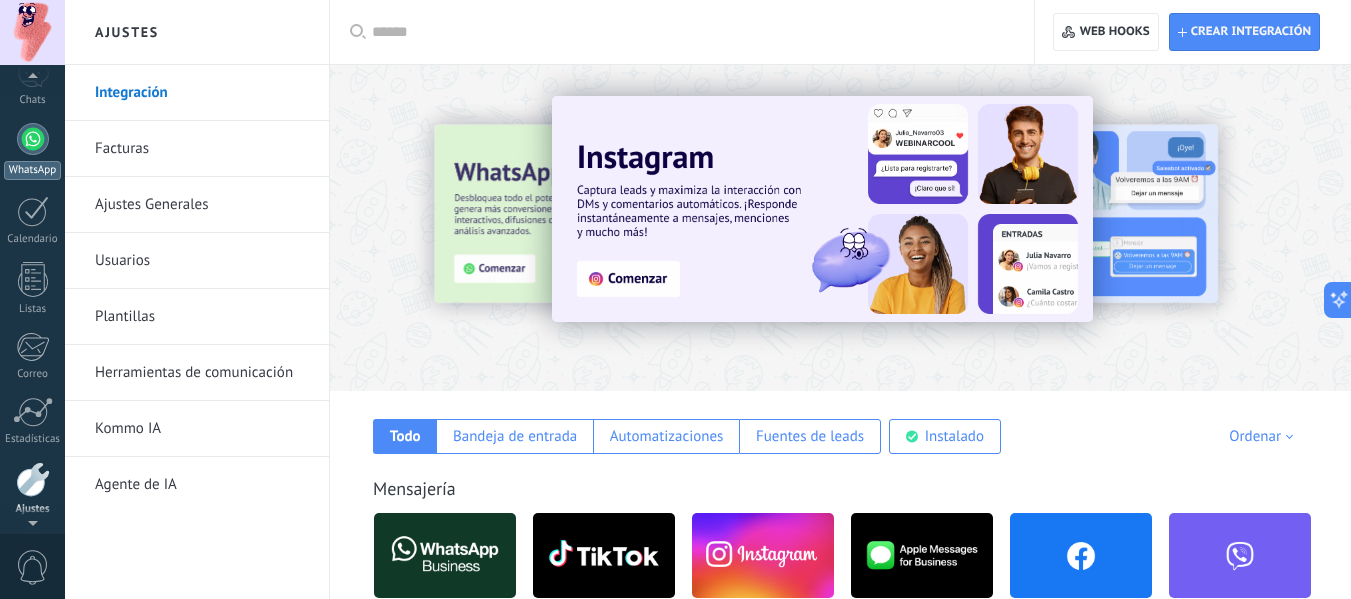 click at bounding box center (33, 139) 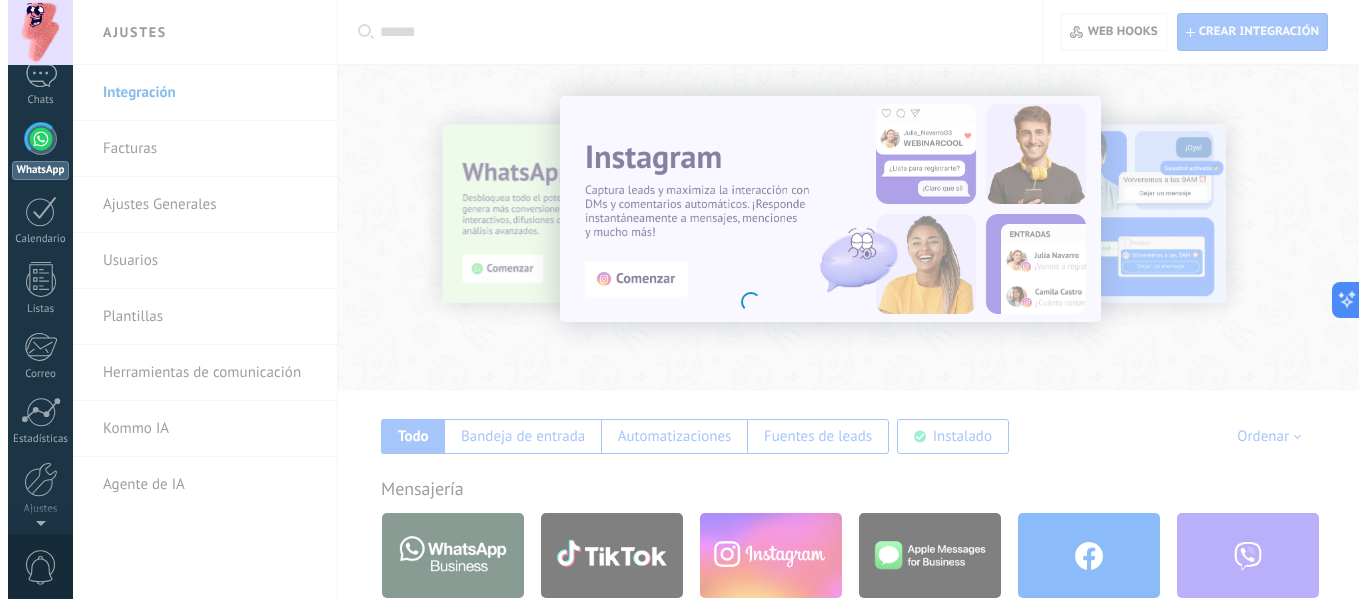 scroll, scrollTop: 0, scrollLeft: 0, axis: both 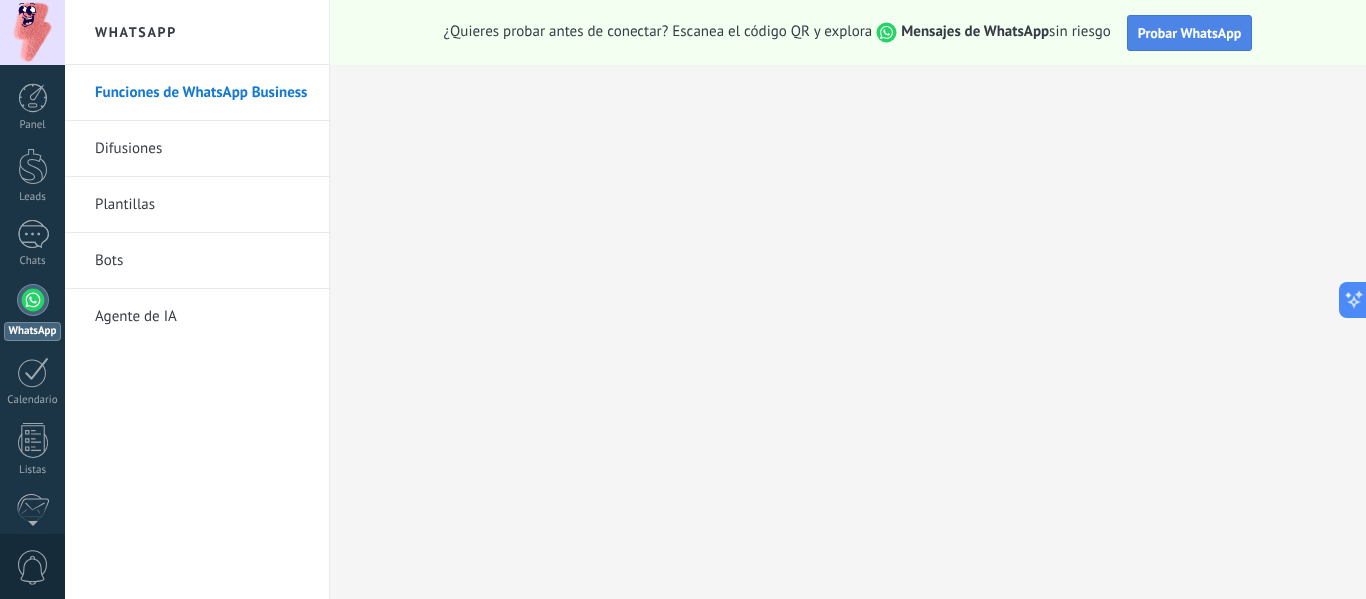 click on "Probar WhatsApp" at bounding box center (1190, 33) 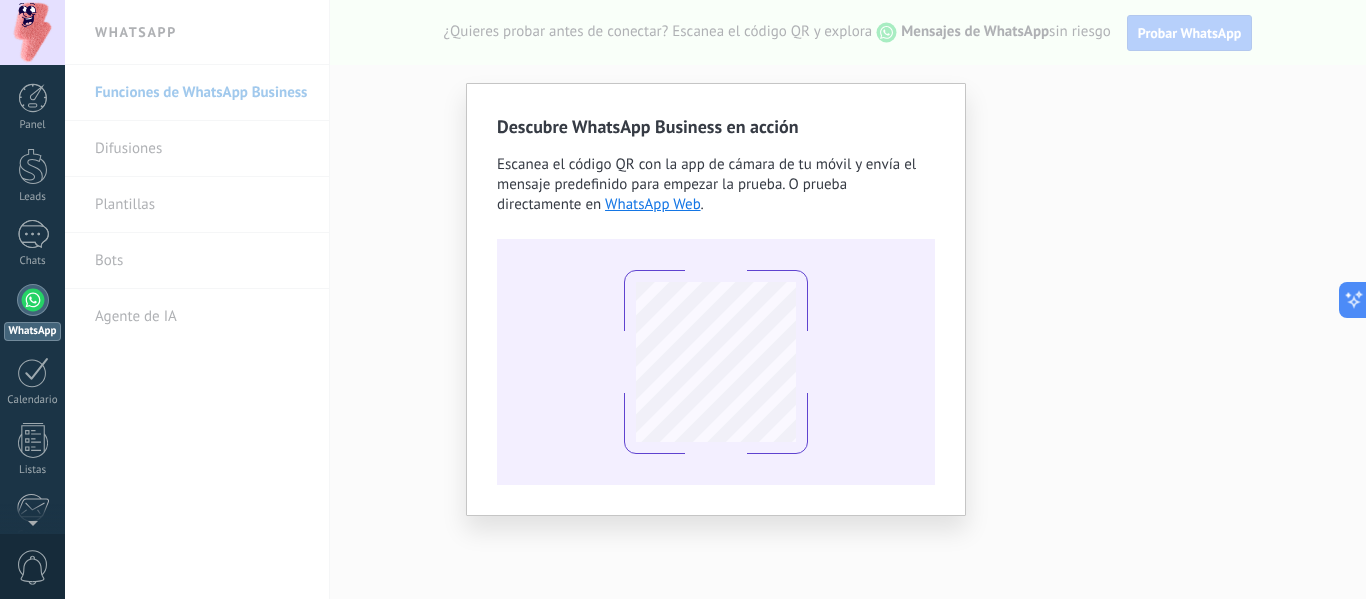 drag, startPoint x: 1201, startPoint y: 120, endPoint x: 1161, endPoint y: 124, distance: 40.1995 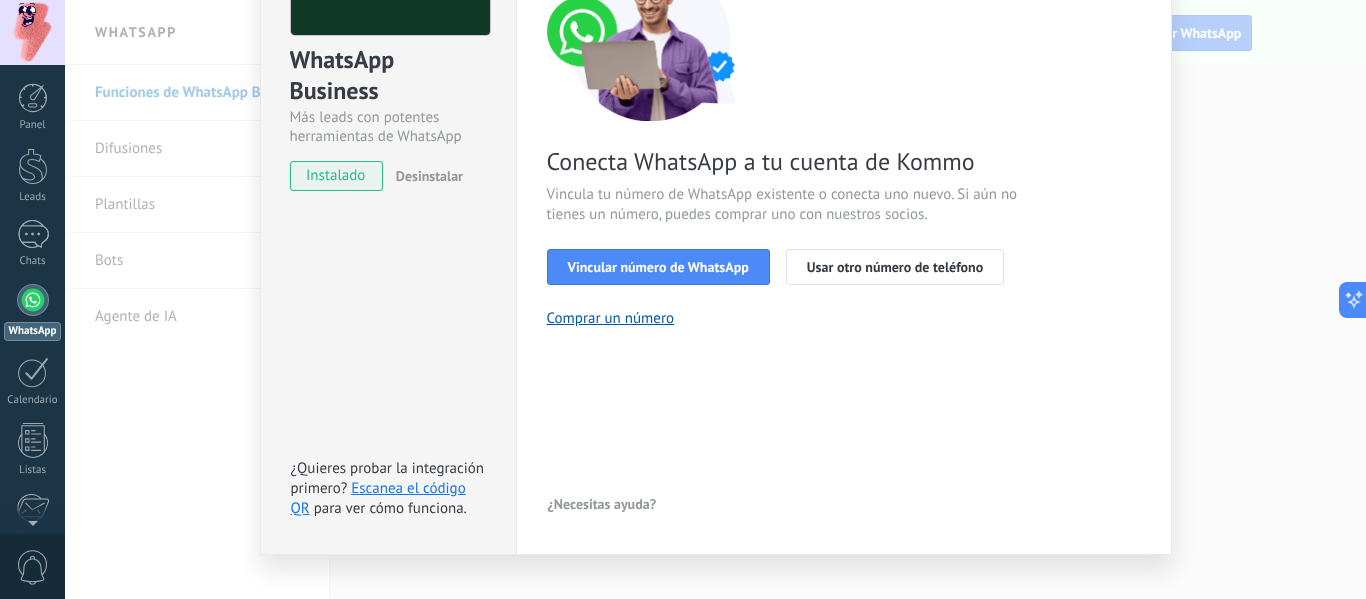 scroll, scrollTop: 100, scrollLeft: 0, axis: vertical 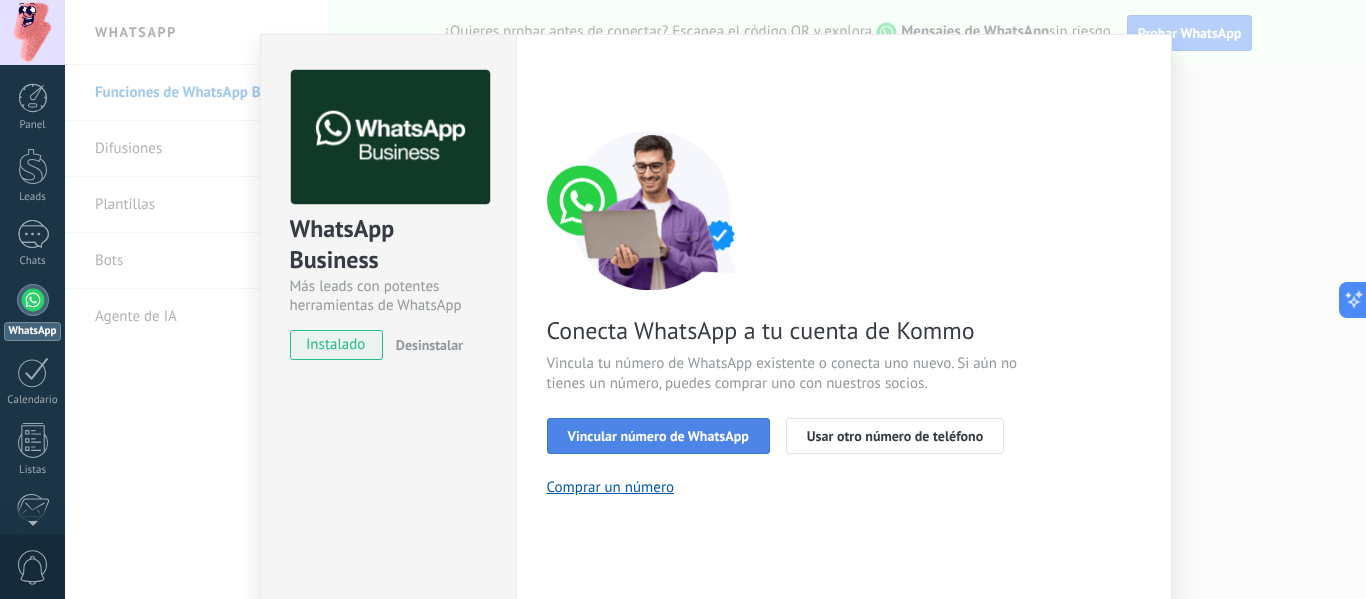 click on "Vincular número de WhatsApp" at bounding box center [658, 436] 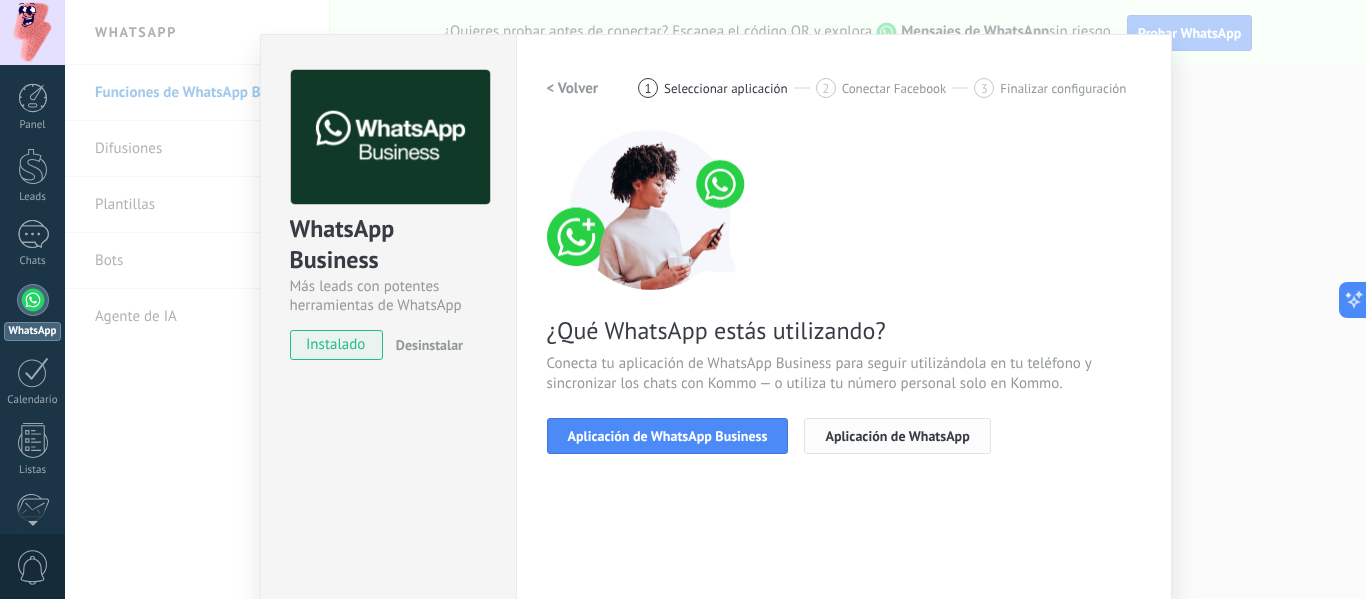 click on "Aplicación de WhatsApp" at bounding box center [897, 436] 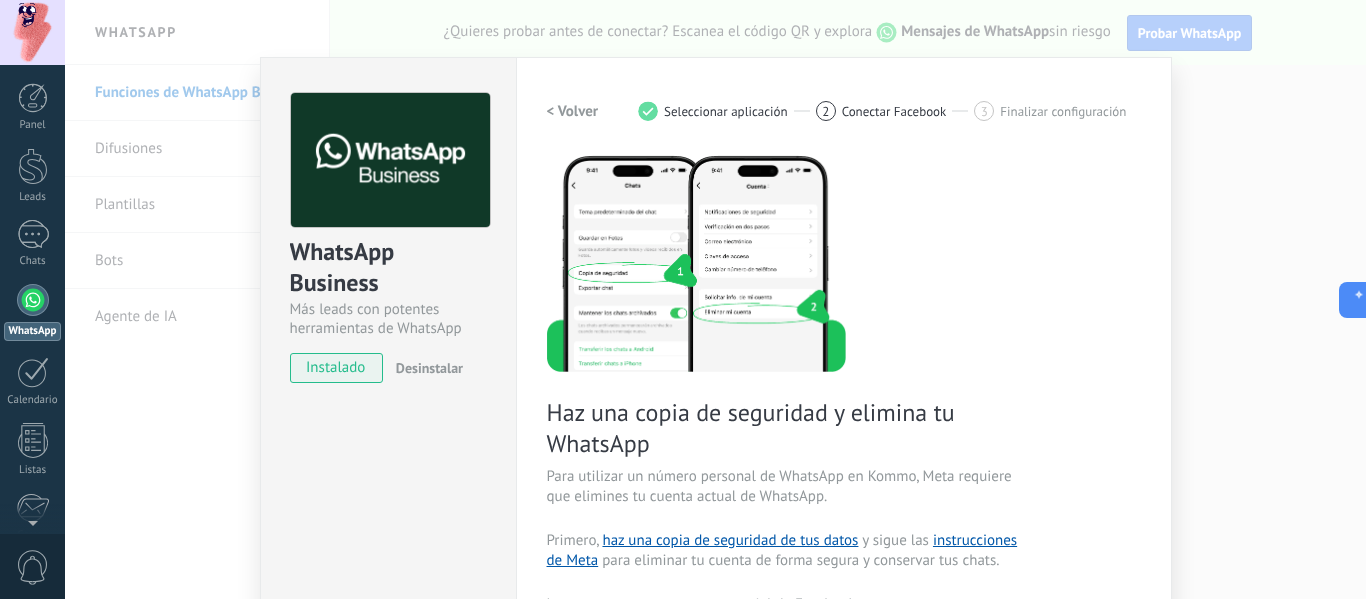 scroll, scrollTop: 0, scrollLeft: 0, axis: both 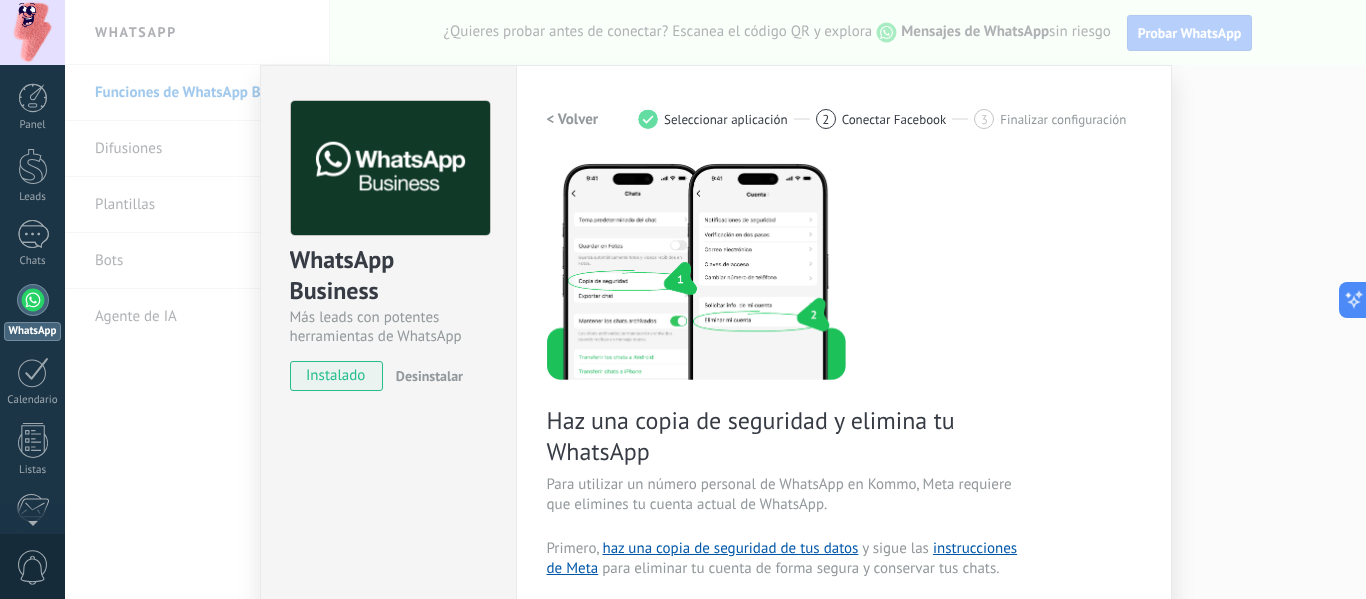 click on "WhatsApp Business Más leads con potentes herramientas de WhatsApp instalado Desinstalar ¿Quieres probar la integración primero?   Escanea el código QR   para ver cómo funciona. Configuraciones Autorizaciones Esta pestaña registra a los usuarios que han concedido acceso a las integración a esta cuenta. Si deseas remover la posibilidad que un usuario pueda enviar solicitudes a la cuenta en nombre de esta integración, puedes revocar el acceso. Si el acceso a todos los usuarios es revocado, la integración dejará de funcionar. Esta aplicacion está instalada, pero nadie le ha dado acceso aun. WhatsApp Cloud API más _:  Guardar < Volver 1 Seleccionar aplicación 2 Conectar Facebook  3 Finalizar configuración Haz una copia de seguridad y elimina tu WhatsApp Para utilizar un número personal de WhatsApp en Kommo, Meta requiere que elimines tu cuenta actual de WhatsApp. Primero,    haz una copia de seguridad de tus datos   y sigue las   instrucciones de Meta   Continuar con Facebook Guía paso a paso" at bounding box center (715, 299) 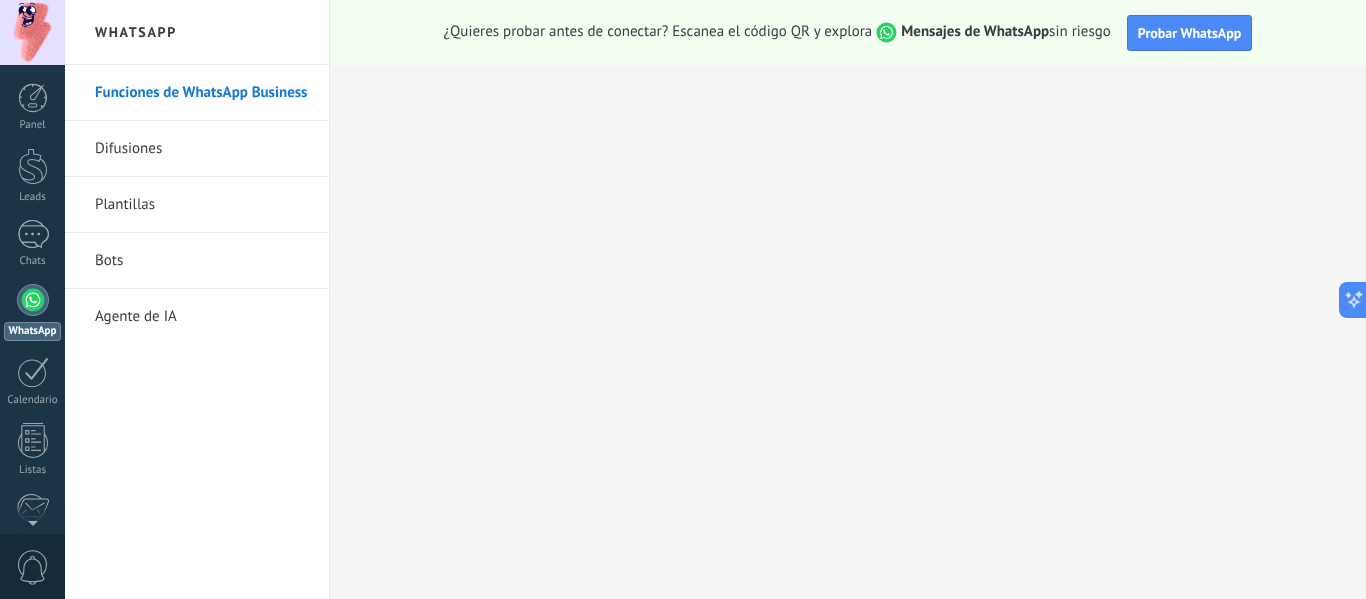 click on "Difusiones" at bounding box center (202, 149) 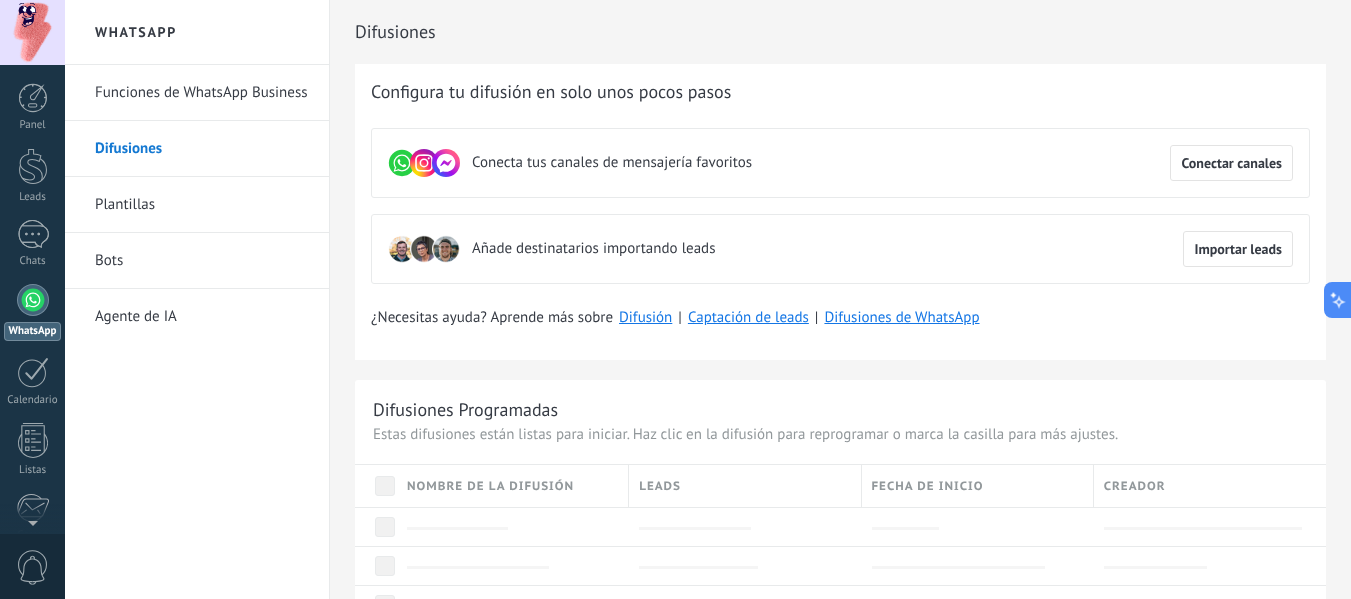 click on "Plantillas" at bounding box center [202, 205] 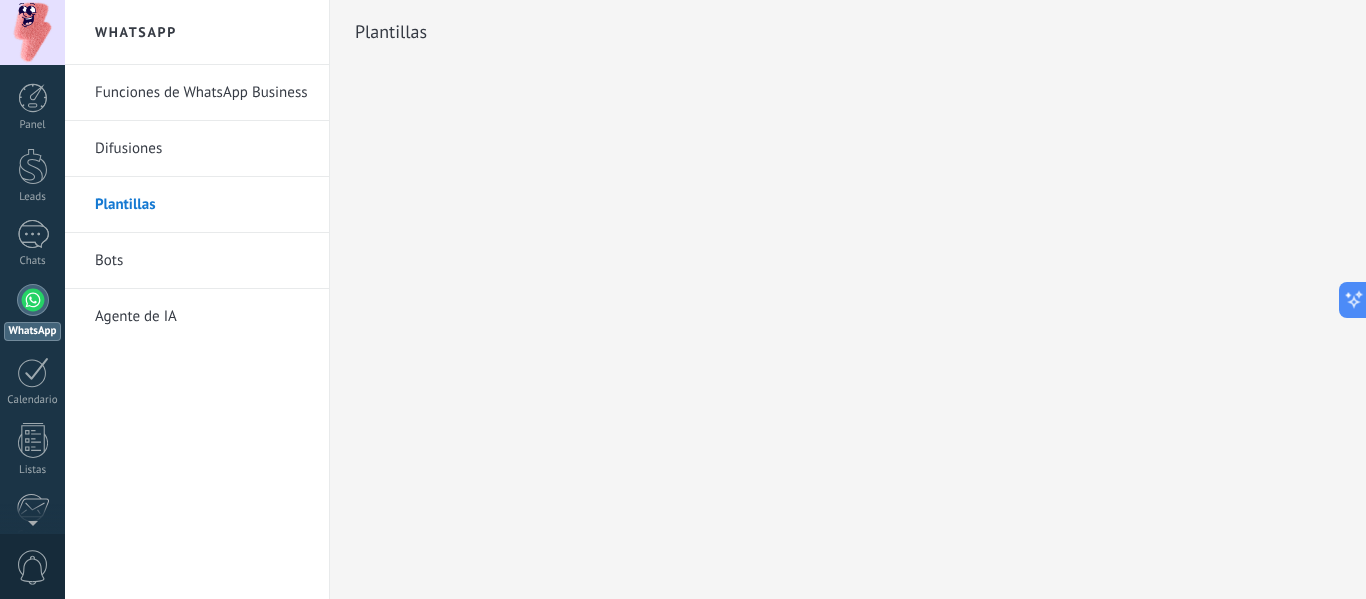 click on "Difusiones" at bounding box center [202, 149] 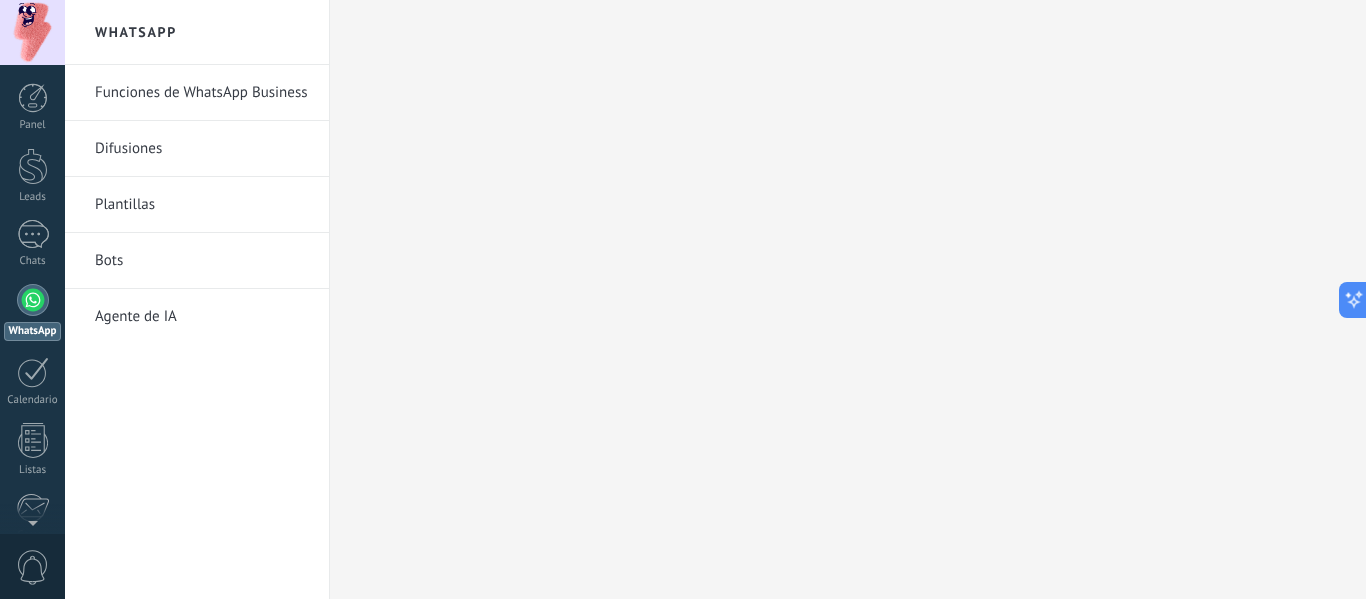 click on "Difusiones" at bounding box center (202, 149) 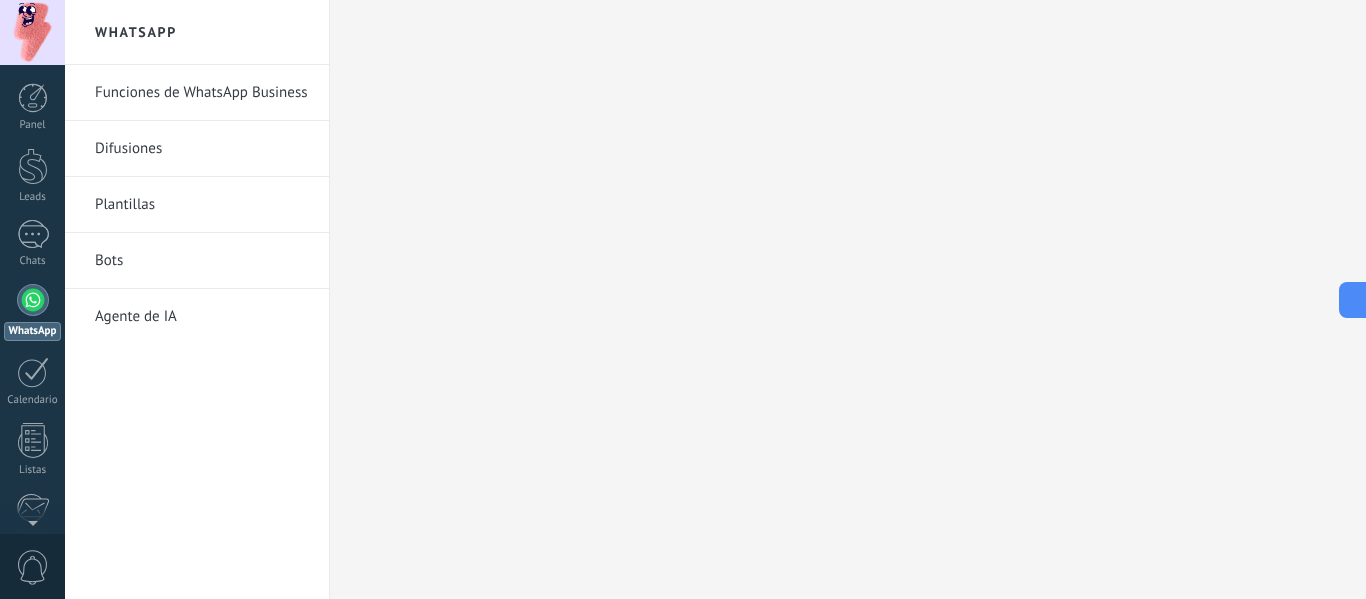 click on "Plantillas" at bounding box center [202, 205] 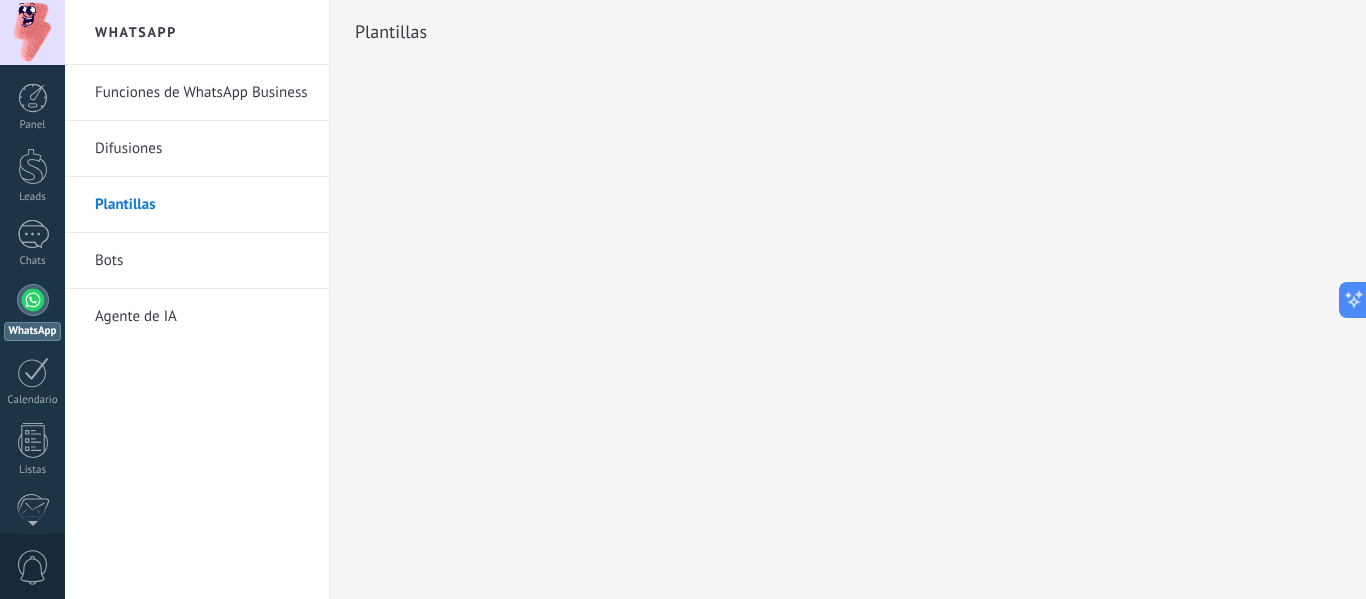drag, startPoint x: 120, startPoint y: 243, endPoint x: 111, endPoint y: 251, distance: 12.0415945 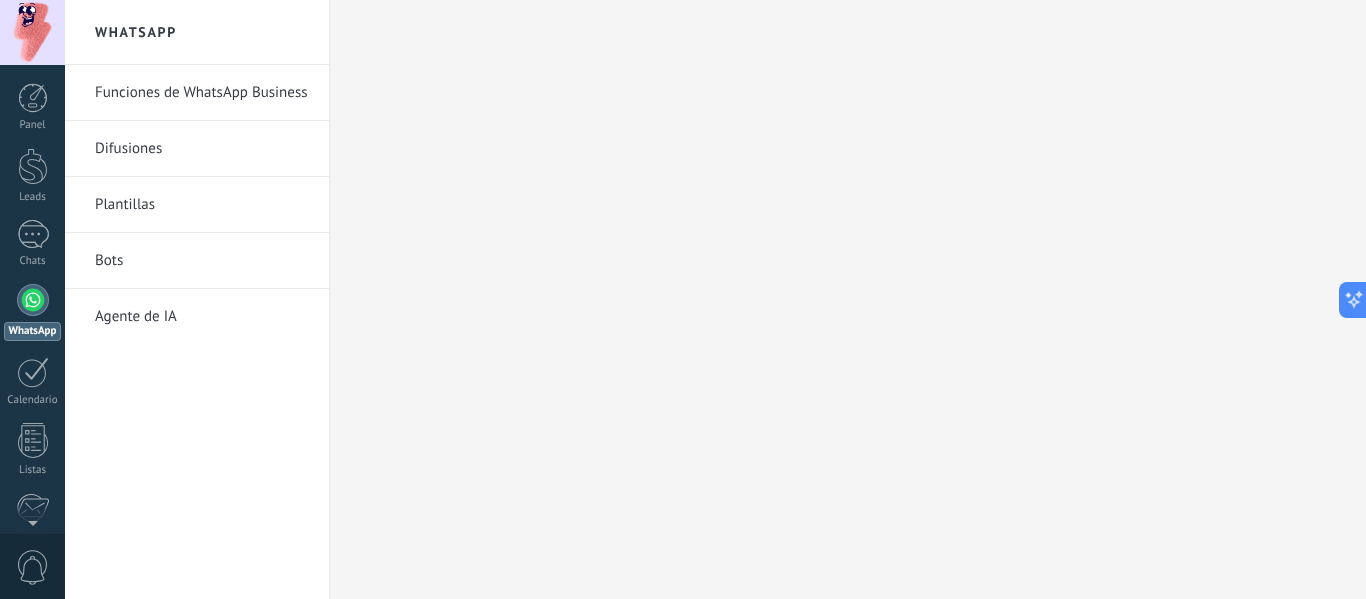 click on "Agente de IA" at bounding box center [202, 317] 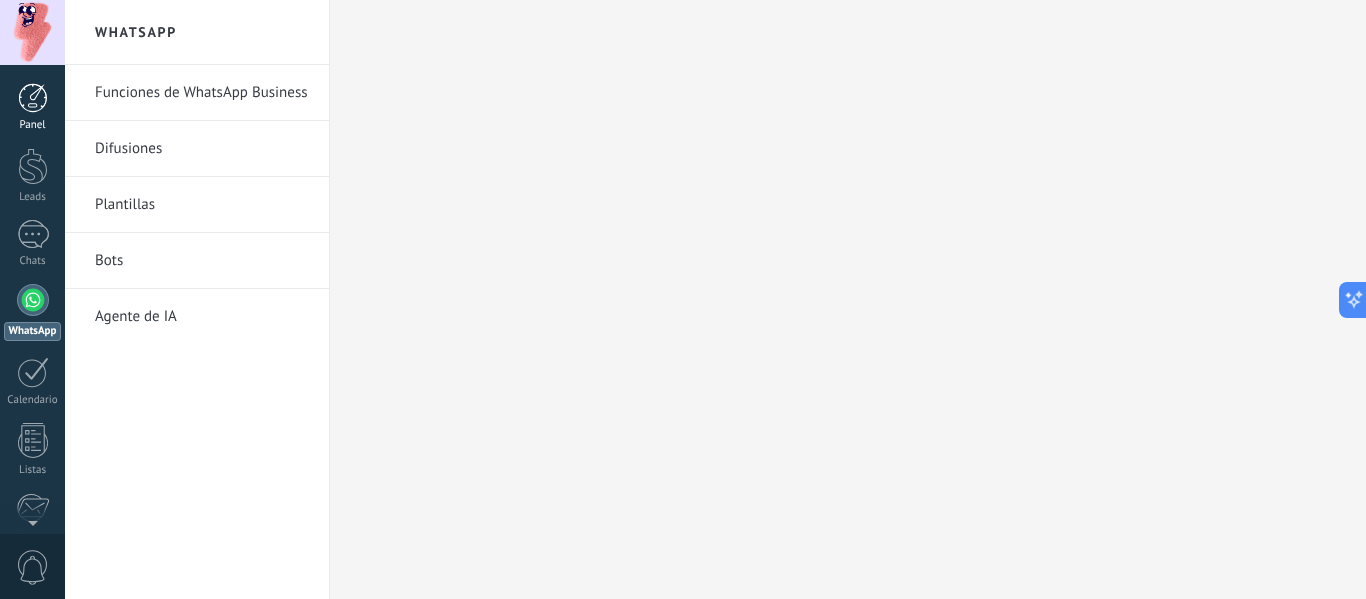 click at bounding box center [33, 98] 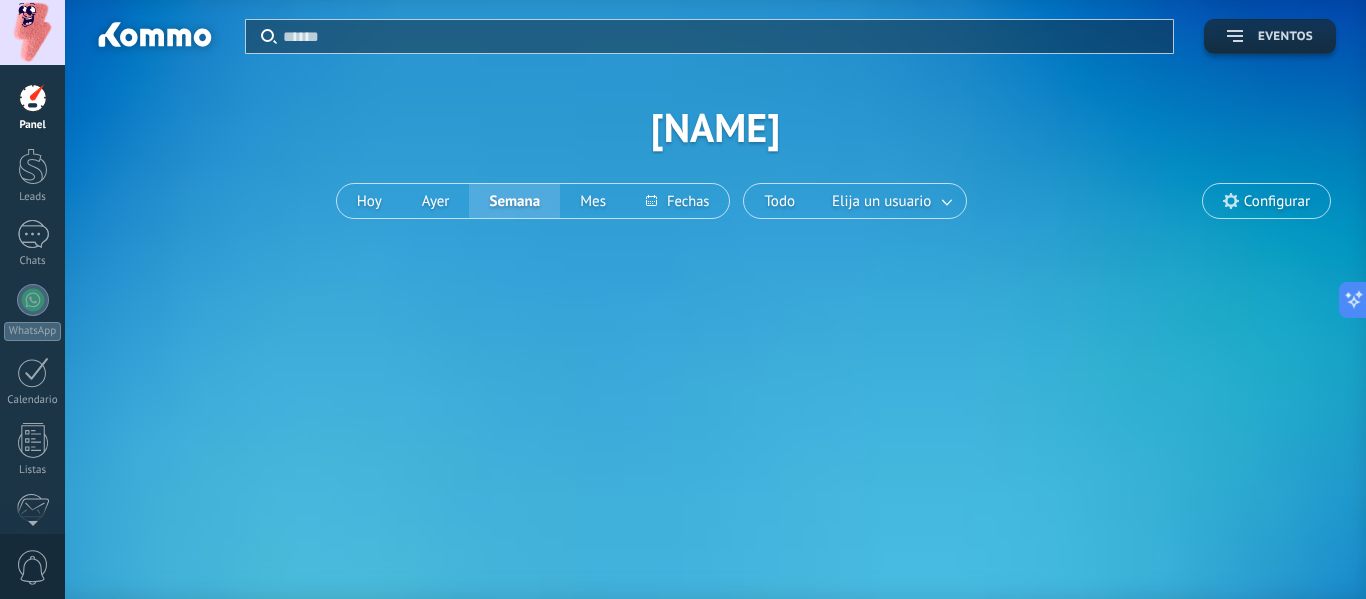 click on "Eventos" at bounding box center [1285, 37] 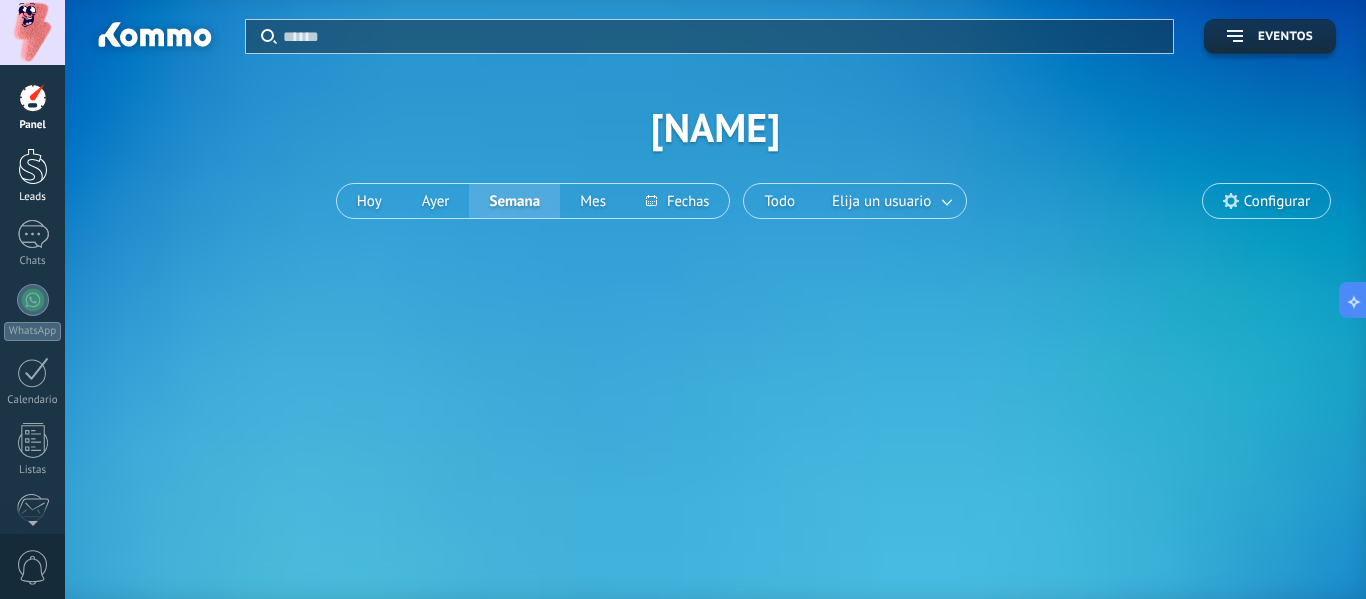 click at bounding box center [33, 166] 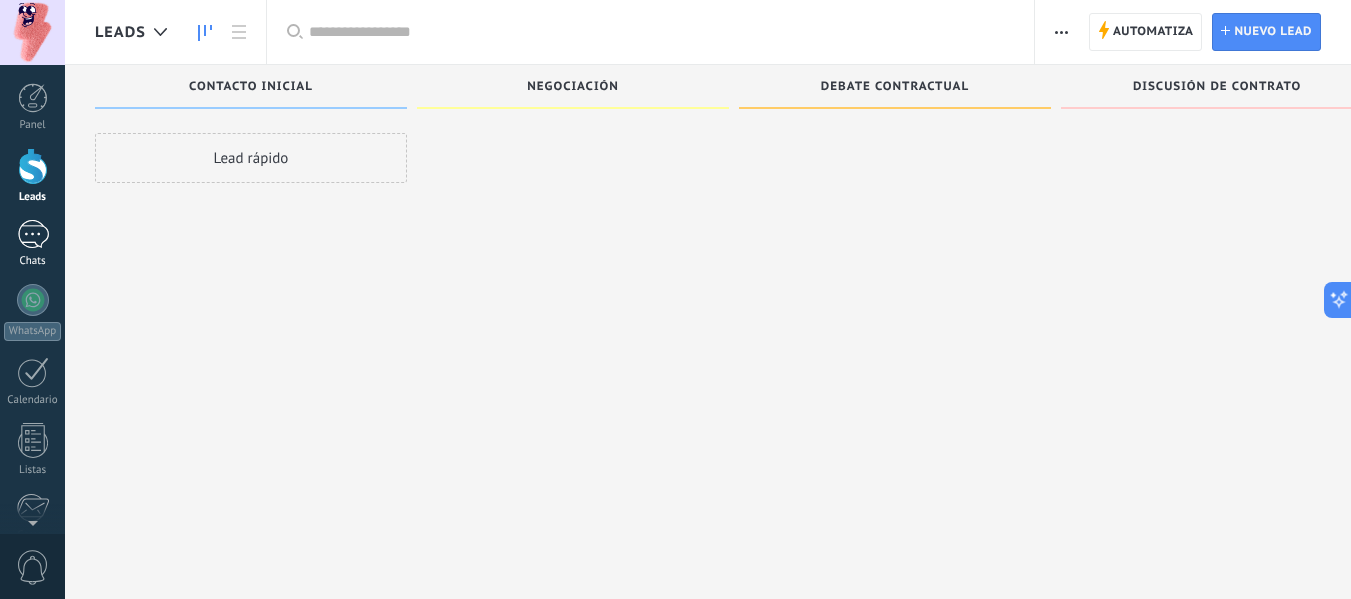 click at bounding box center (33, 234) 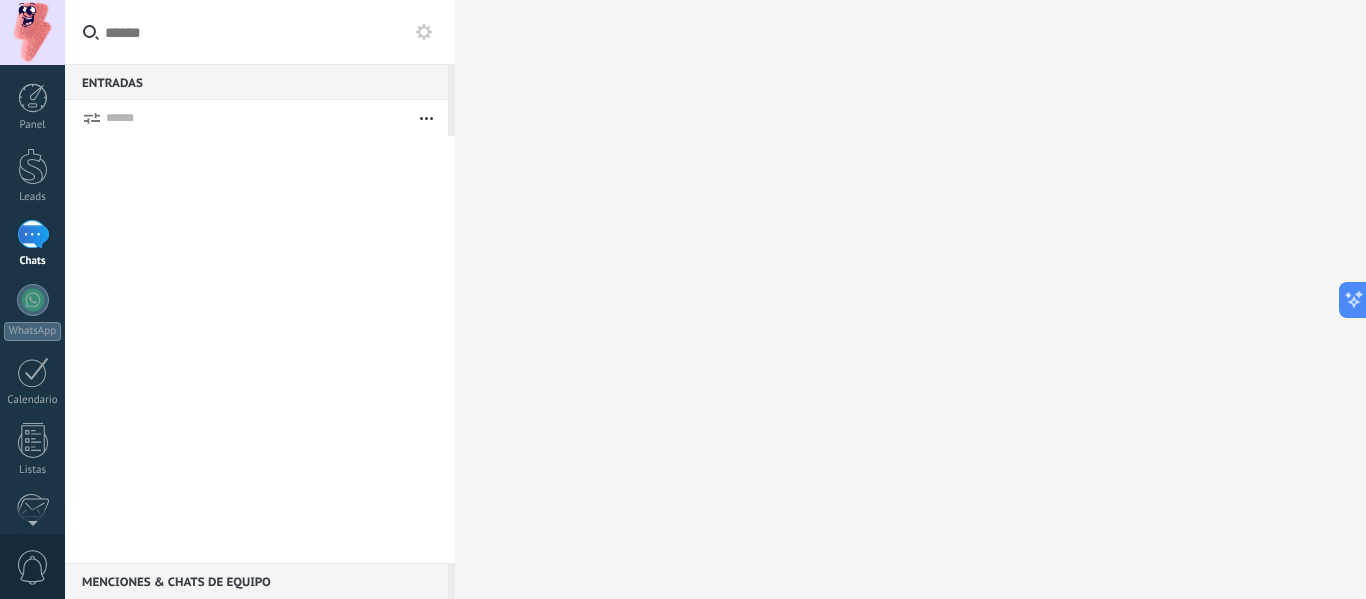 click on "Enciende el sonido Acciones múltiples Ordenar Más recientes Larga espera Destacados" at bounding box center (256, 118) 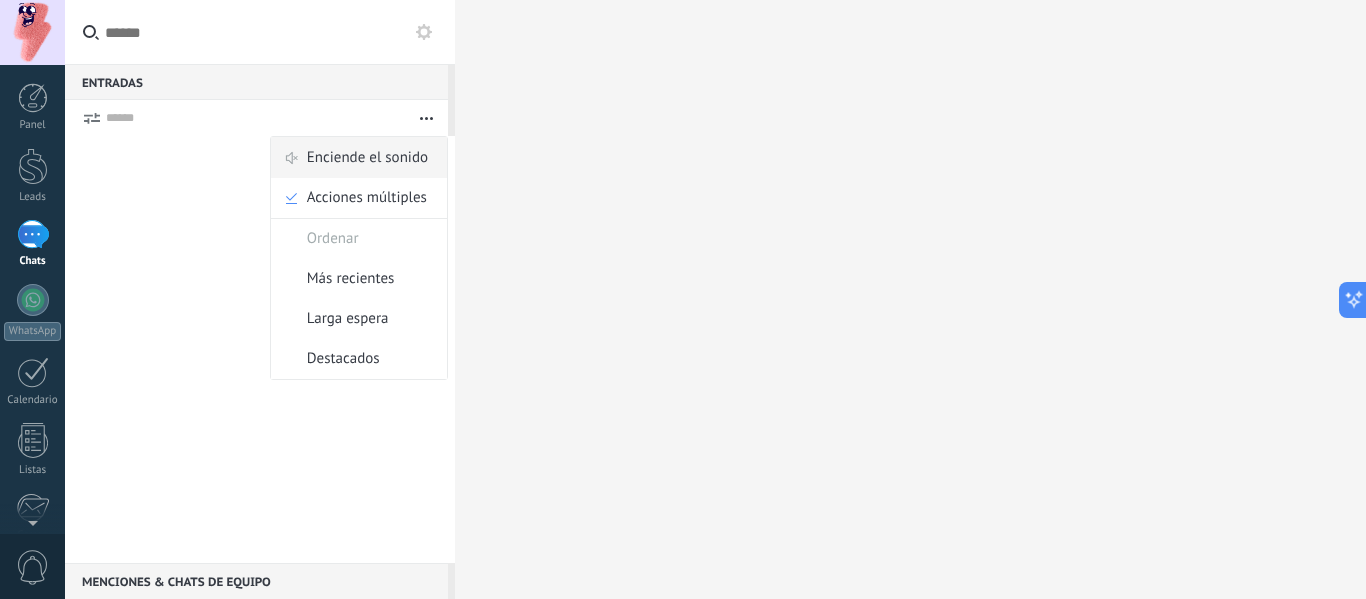 click on "Enciende el sonido" at bounding box center [367, 158] 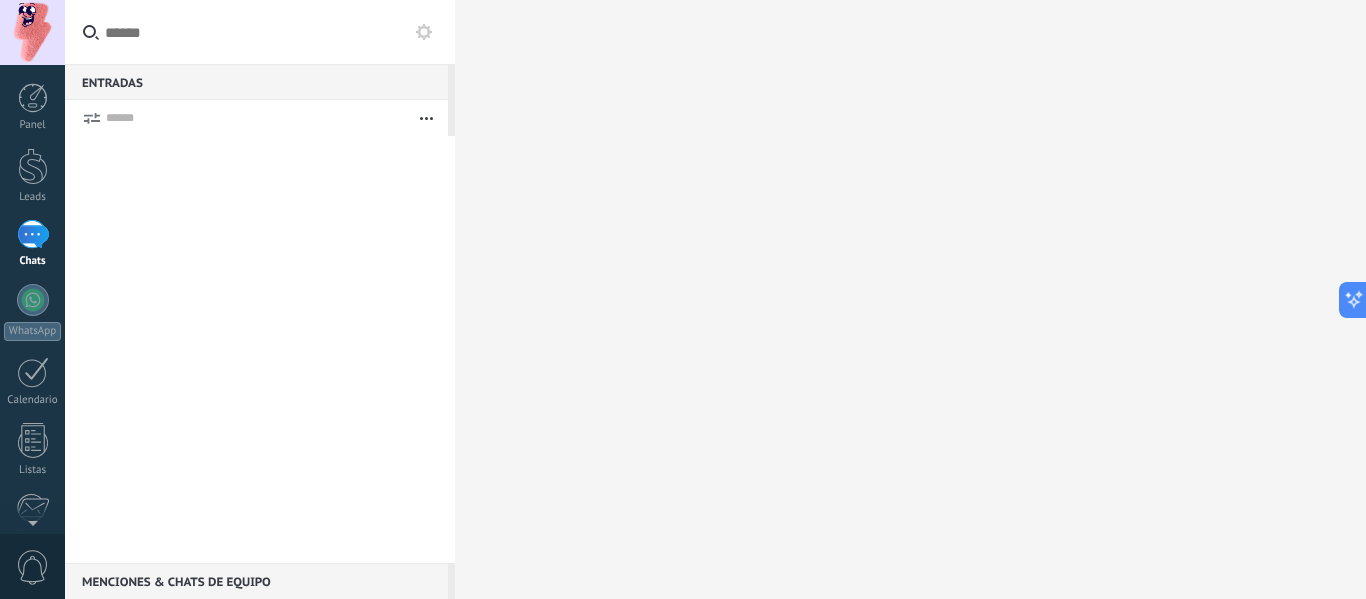 click on "Chats" at bounding box center (32, 244) 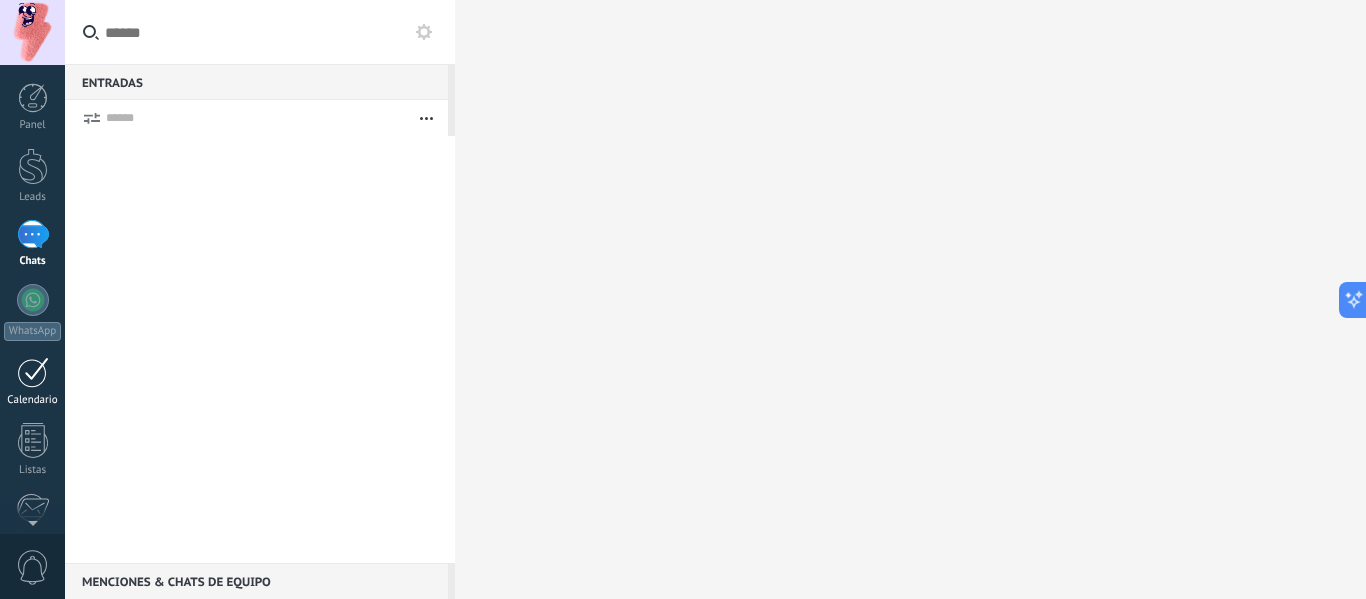 click at bounding box center (33, 372) 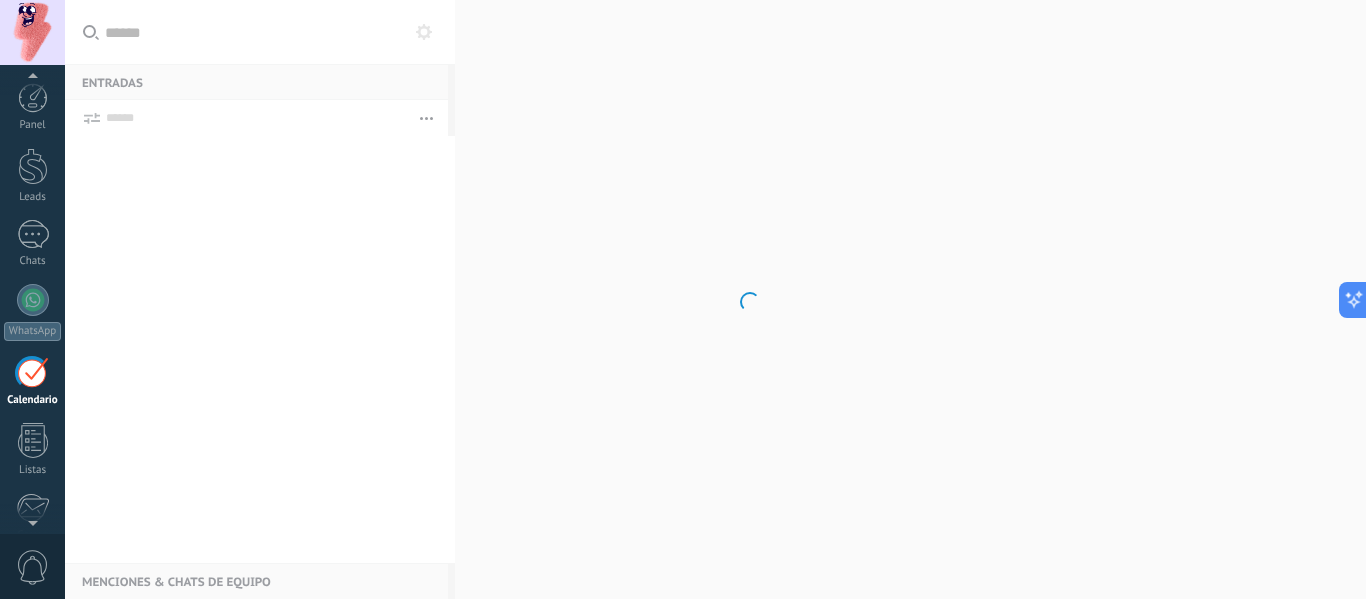 scroll, scrollTop: 58, scrollLeft: 0, axis: vertical 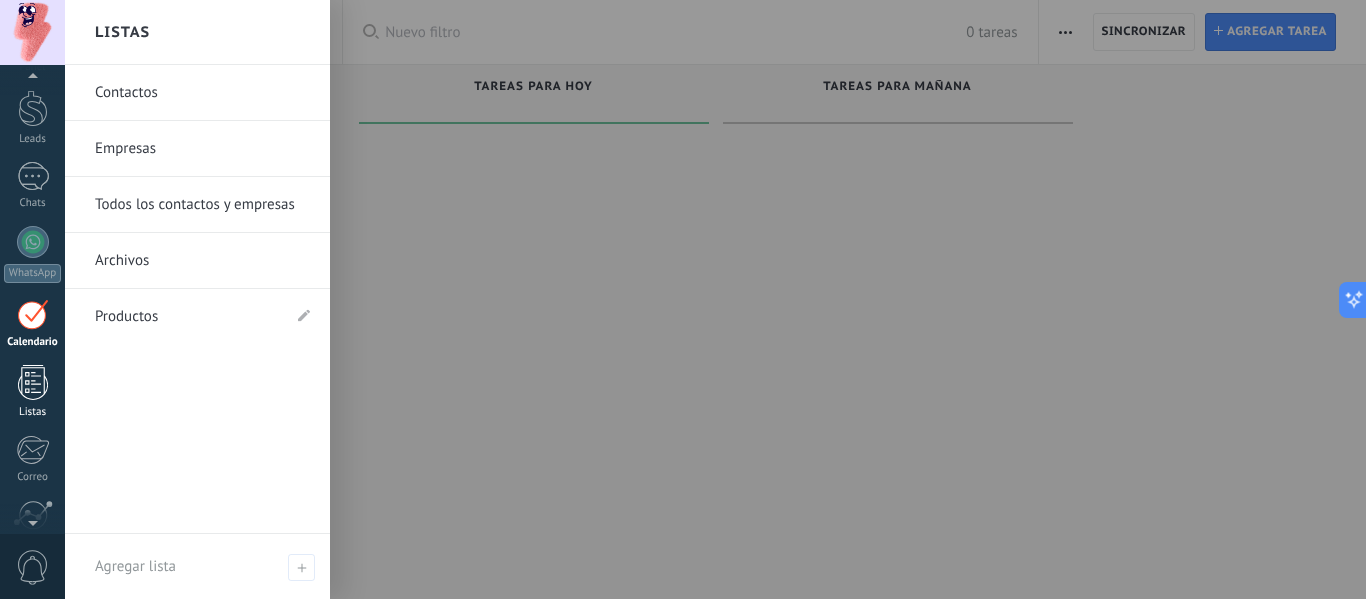 click at bounding box center [33, 382] 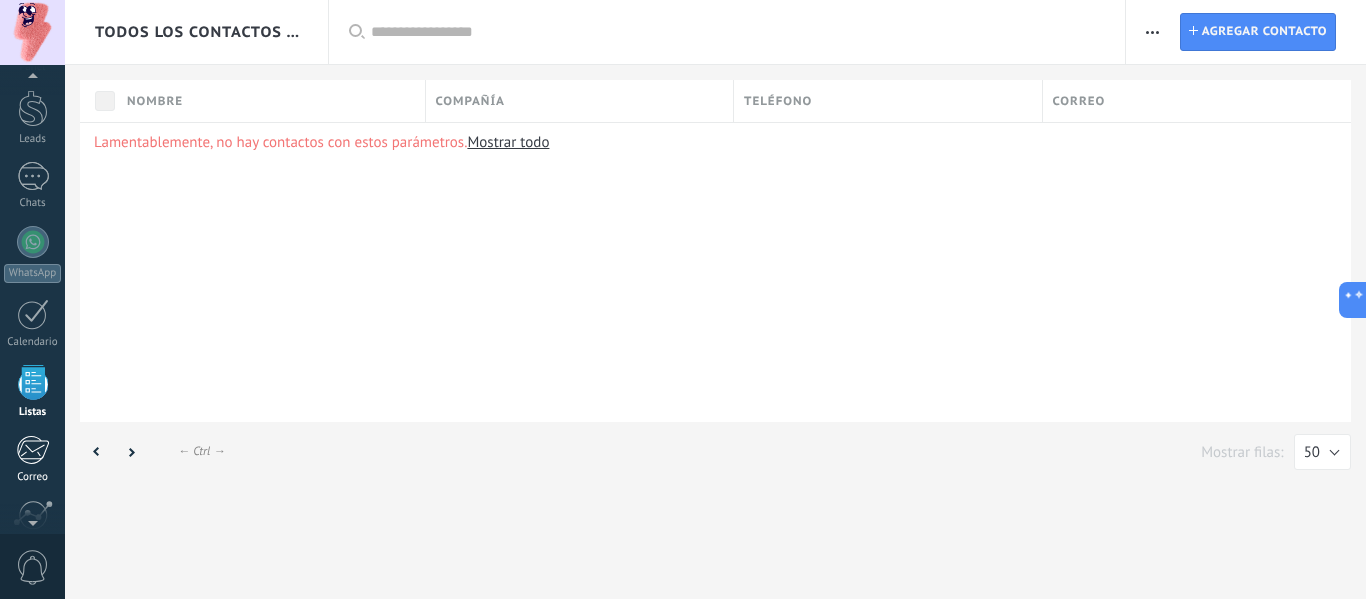 click at bounding box center [32, 450] 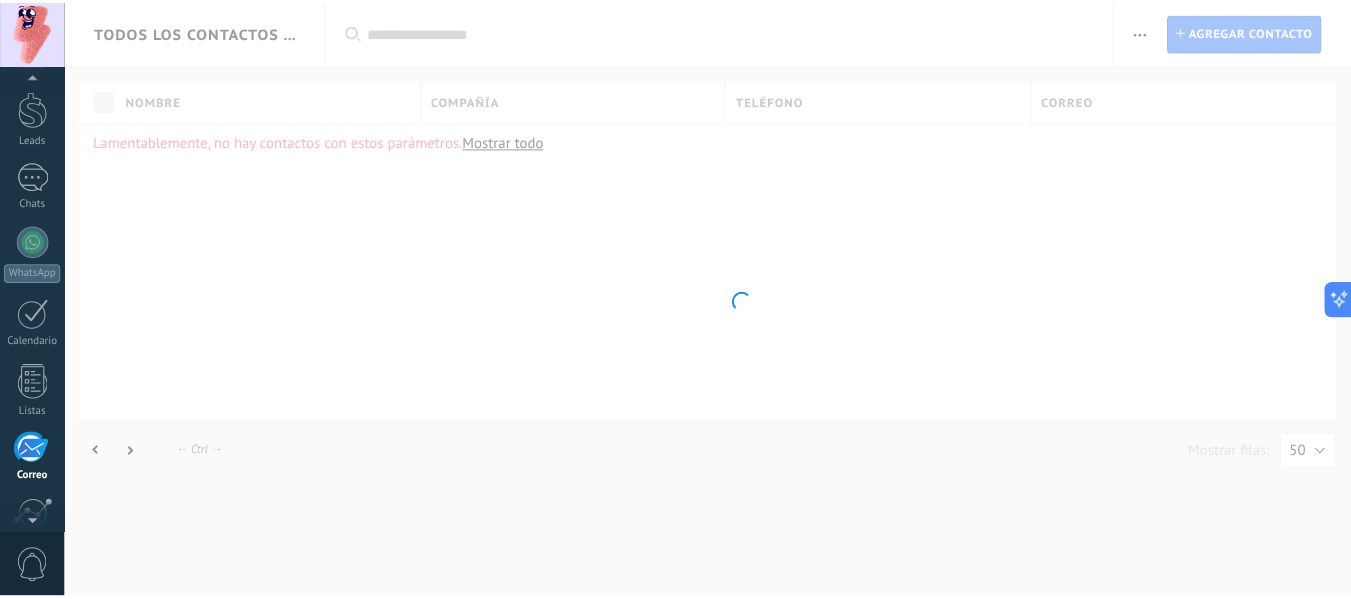 scroll, scrollTop: 194, scrollLeft: 0, axis: vertical 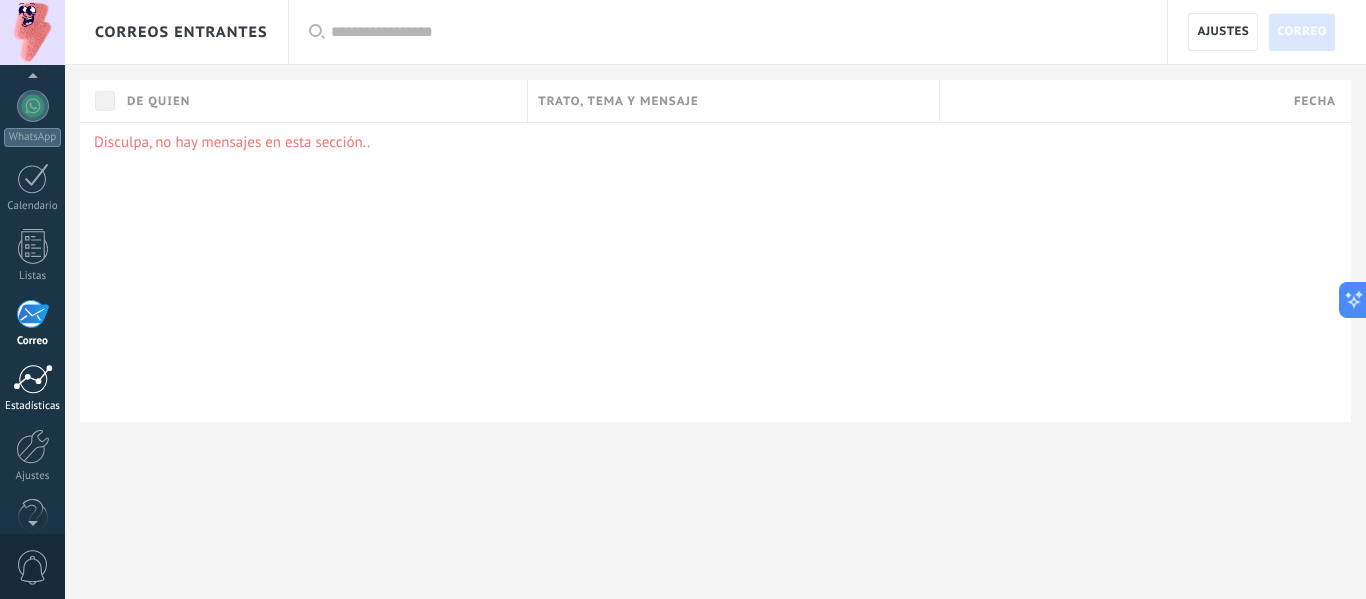 click at bounding box center [33, 379] 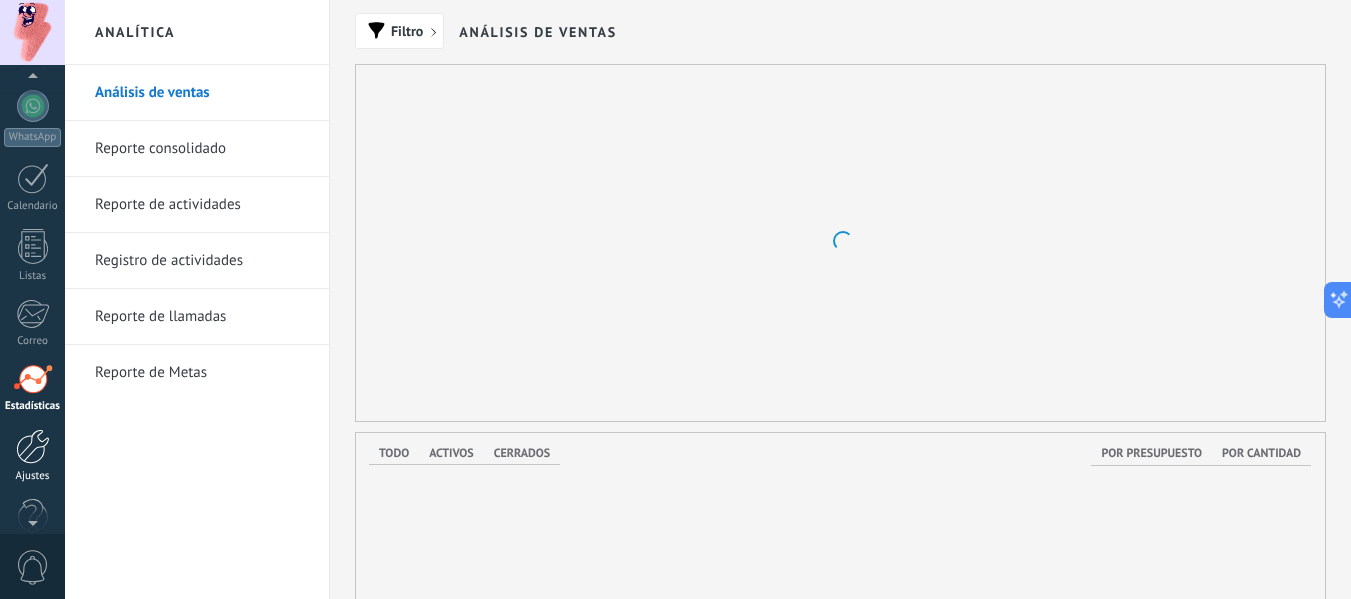 click at bounding box center [33, 446] 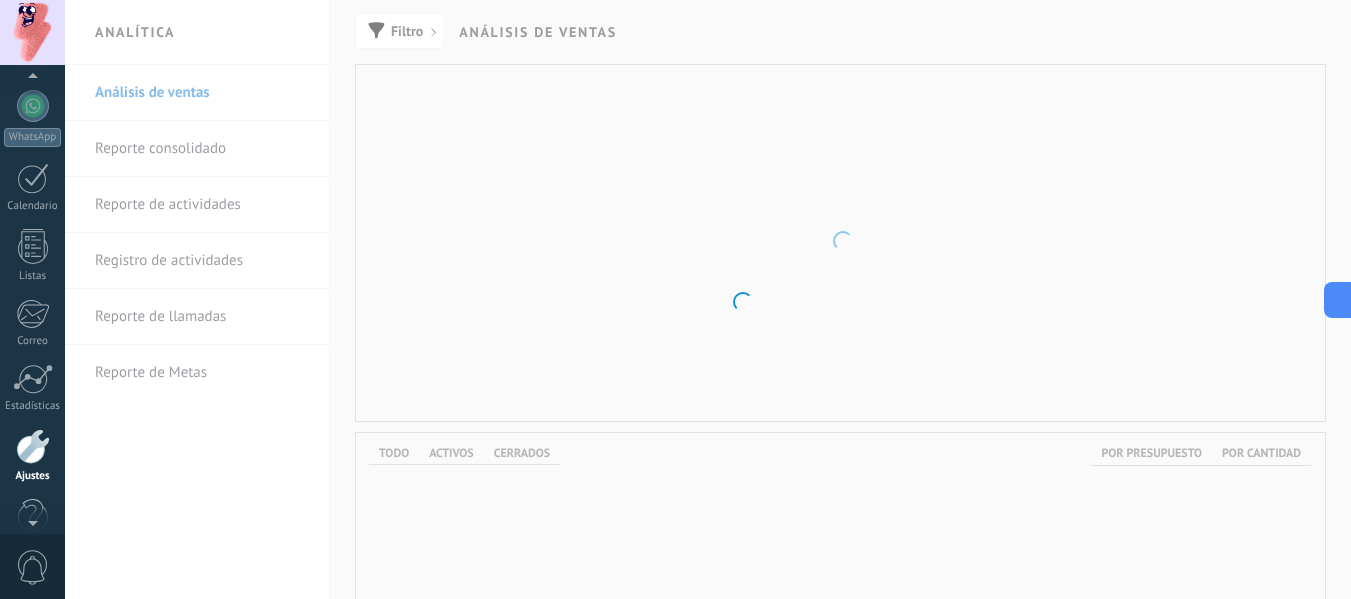 scroll, scrollTop: 233, scrollLeft: 0, axis: vertical 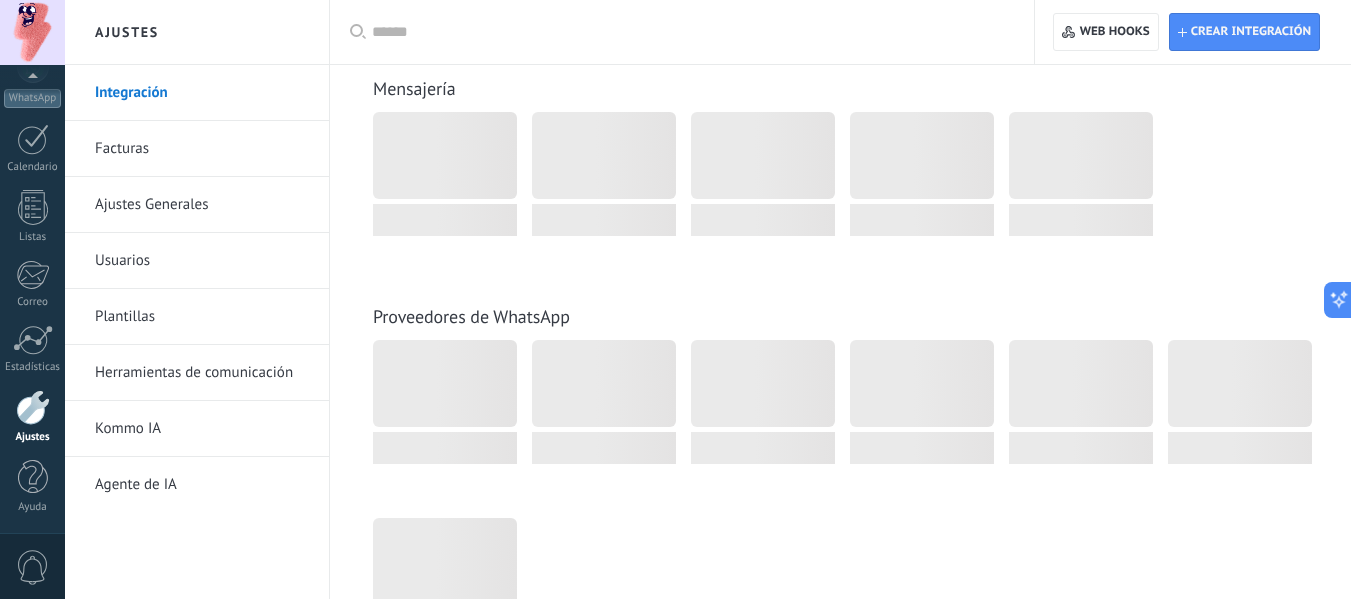 click on "0" at bounding box center (33, 567) 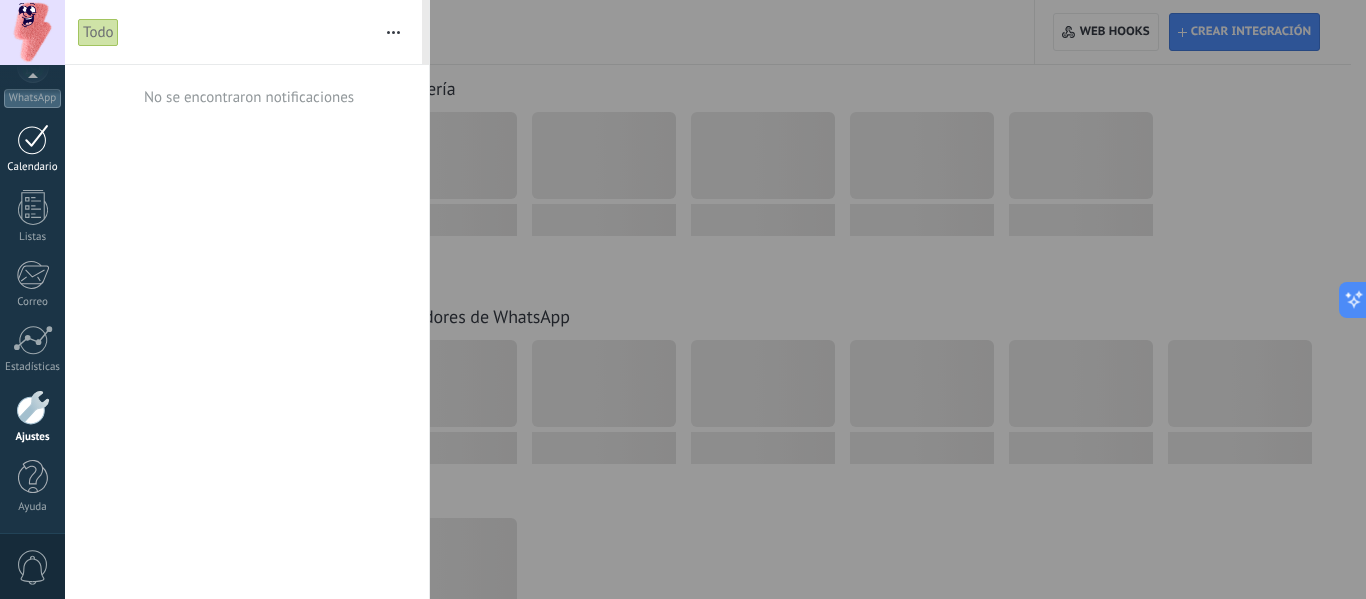 click at bounding box center (33, 139) 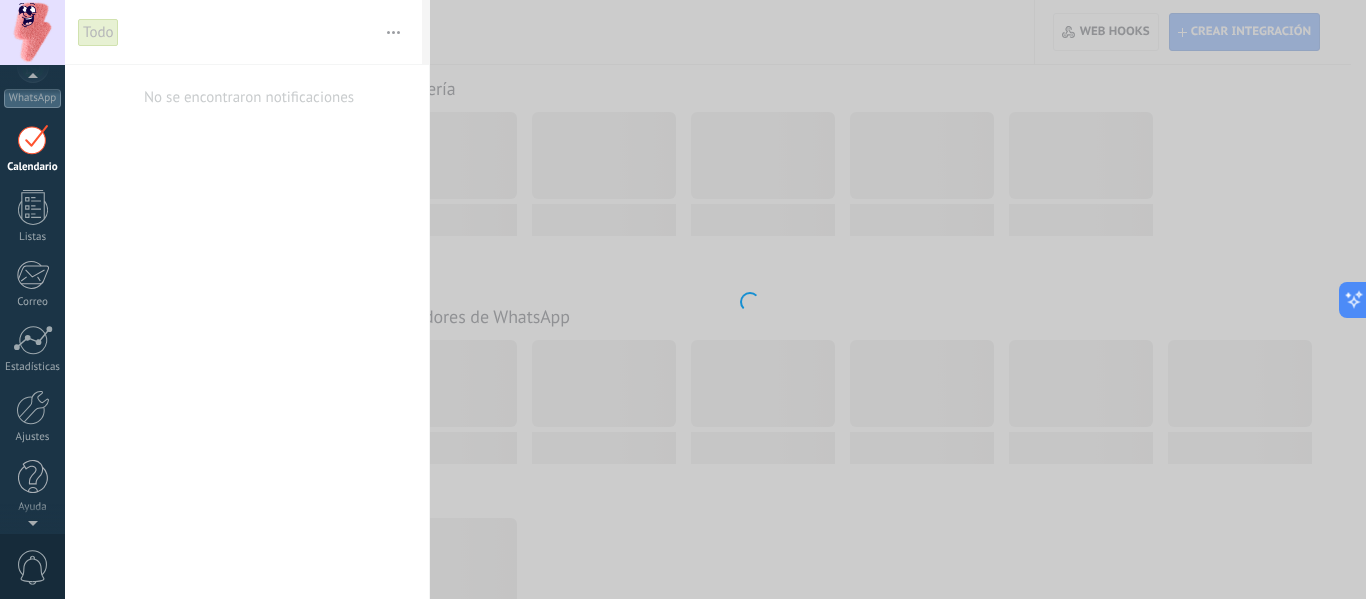 scroll, scrollTop: 0, scrollLeft: 0, axis: both 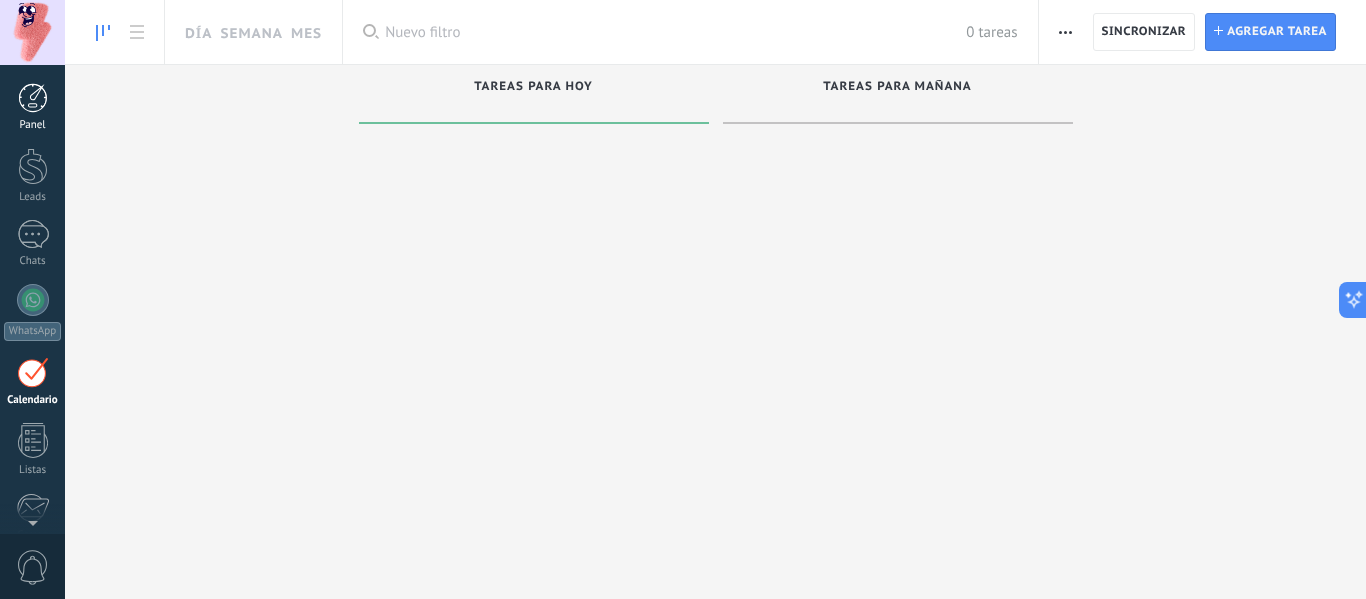 click at bounding box center [33, 98] 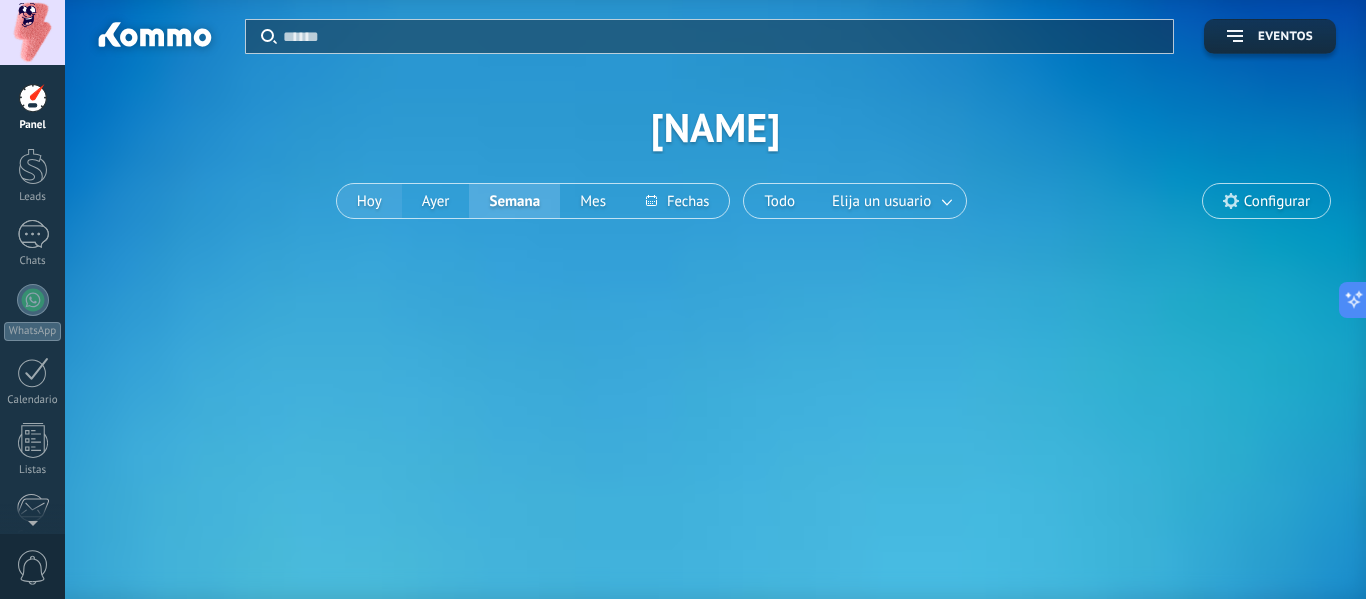 click on "Hoy" at bounding box center (369, 201) 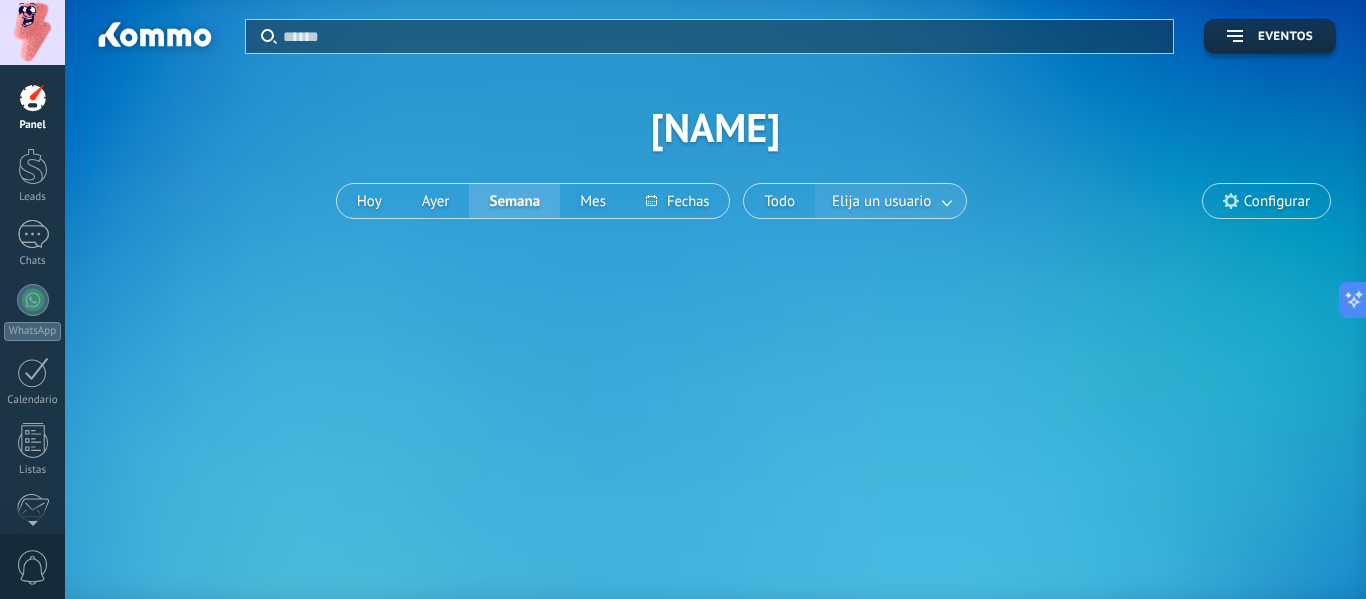 click at bounding box center (948, 201) 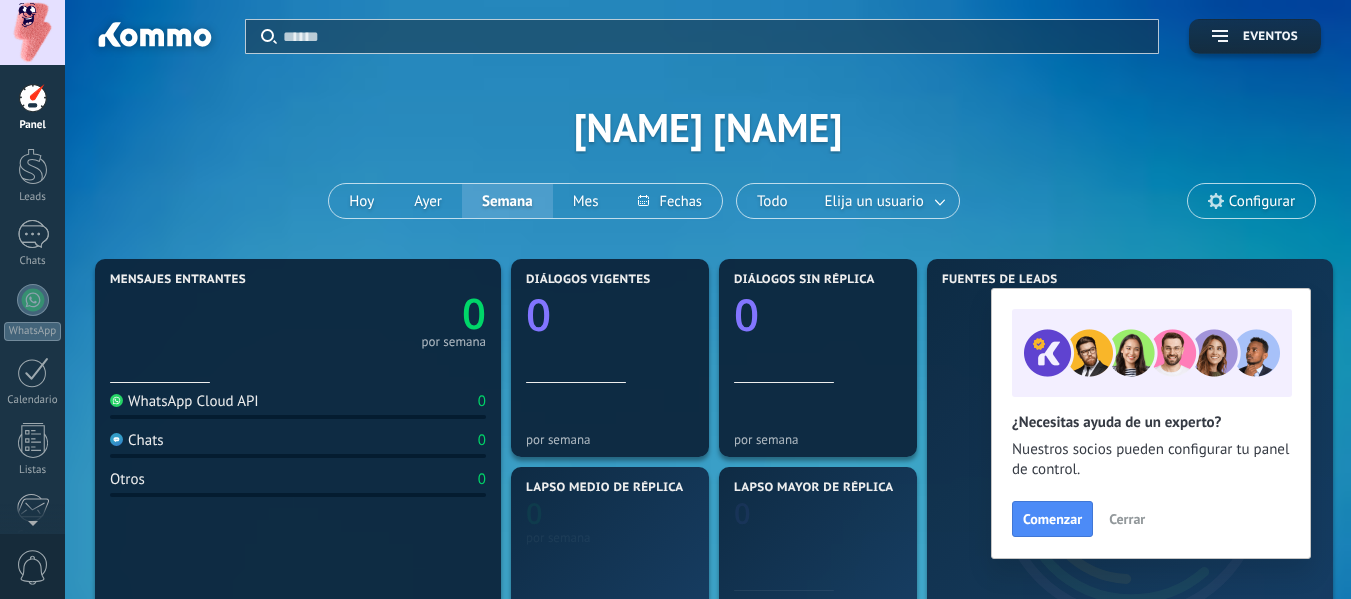 scroll, scrollTop: 0, scrollLeft: 0, axis: both 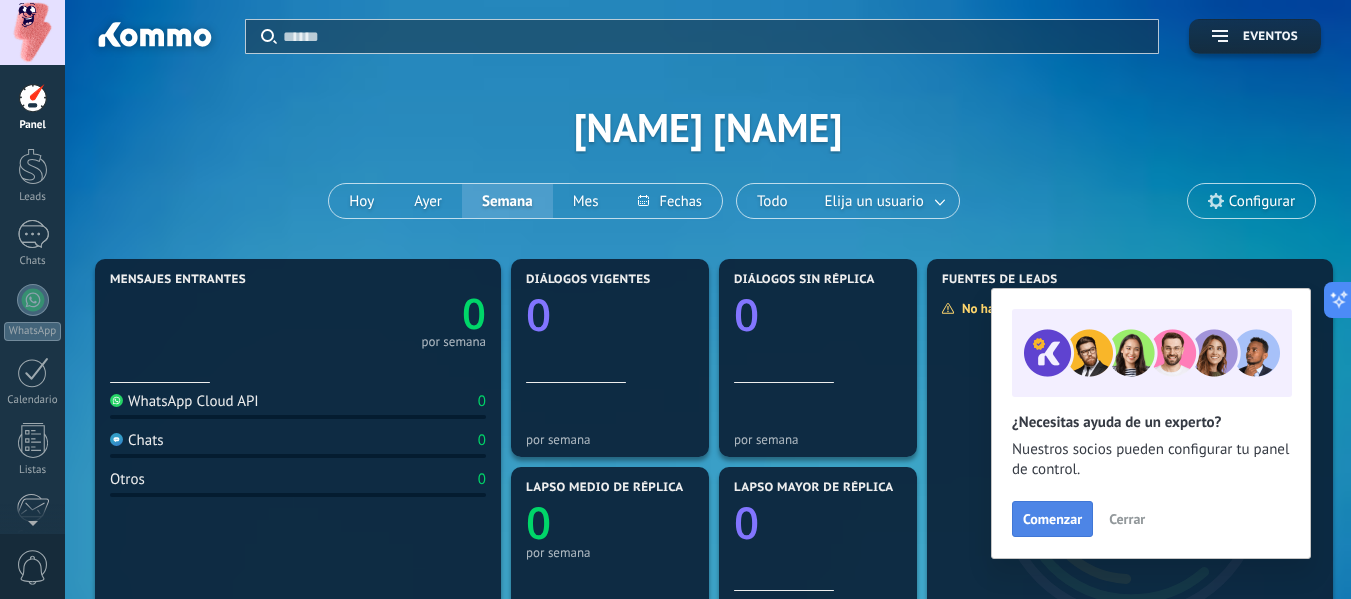 click on "Comenzar" at bounding box center (1052, 519) 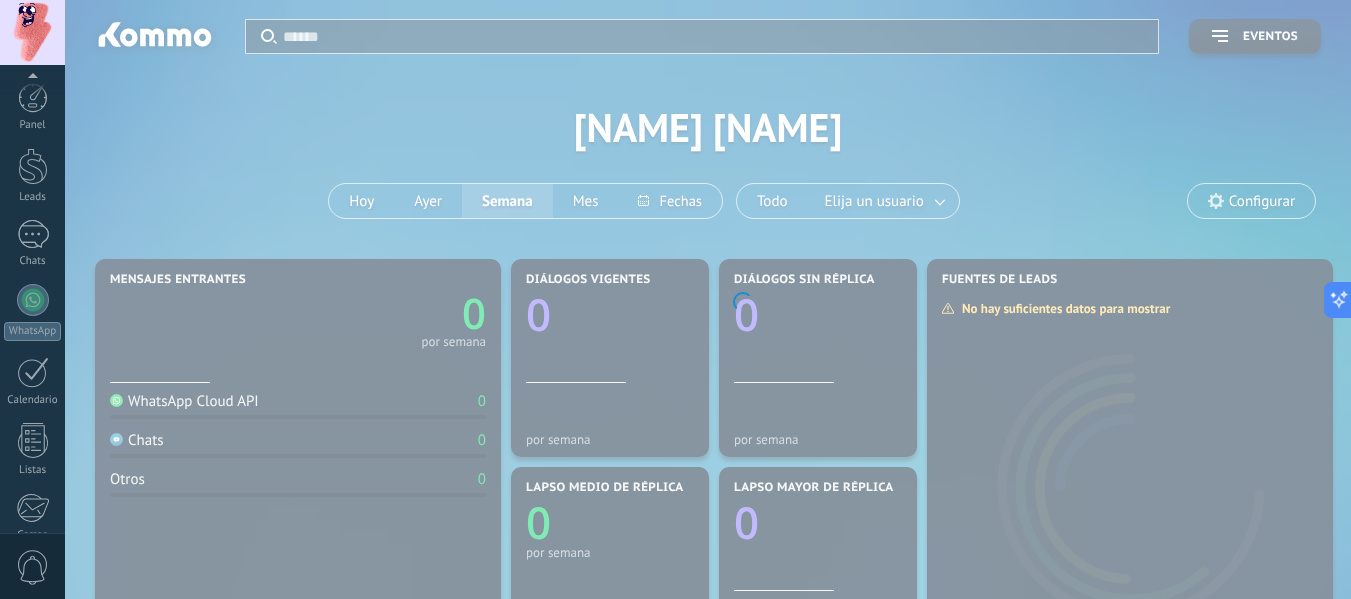 scroll, scrollTop: 233, scrollLeft: 0, axis: vertical 